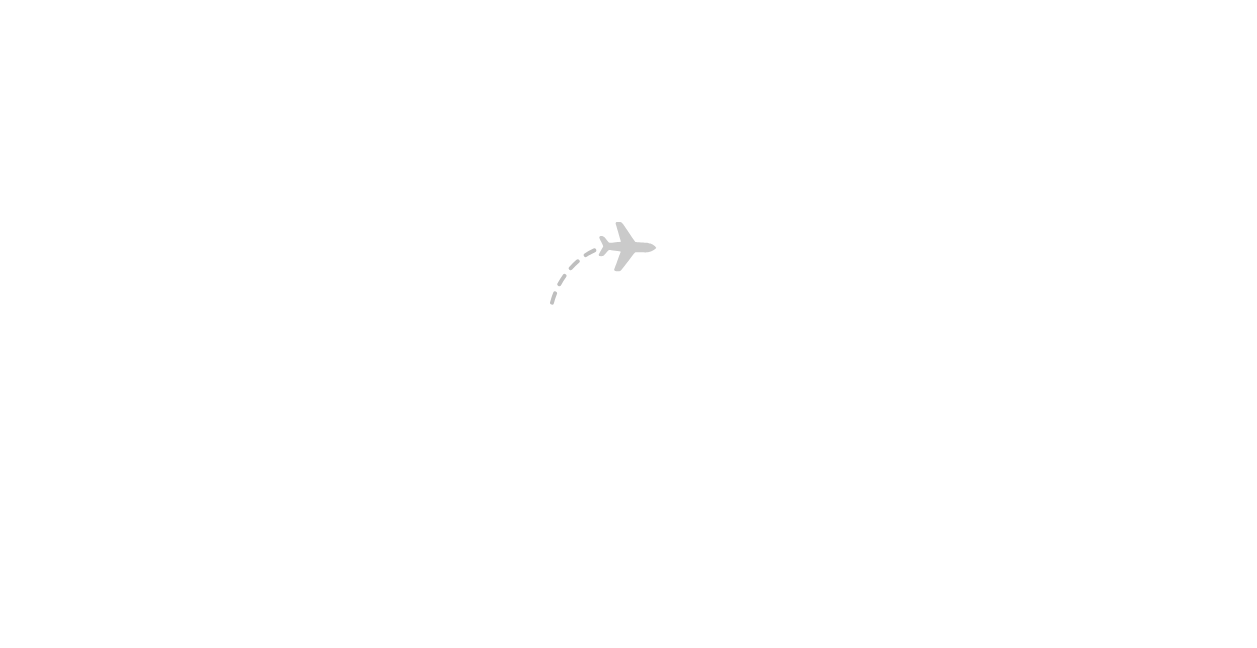 scroll, scrollTop: 0, scrollLeft: 0, axis: both 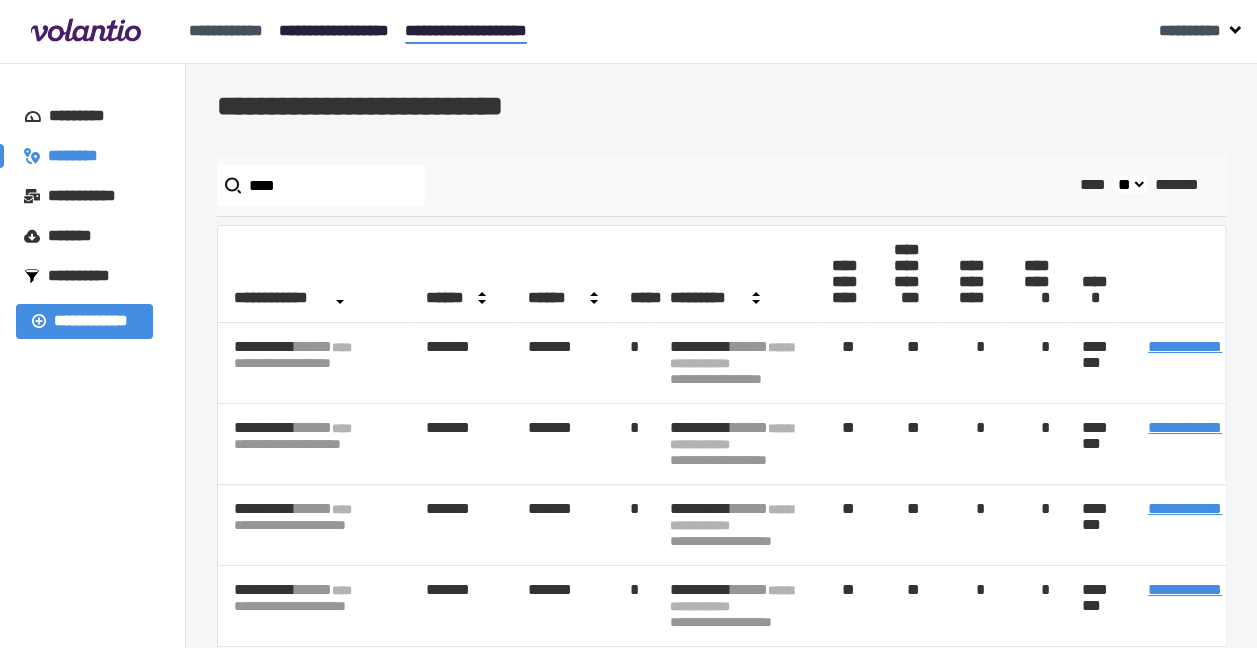 click on "**********" at bounding box center [334, 30] 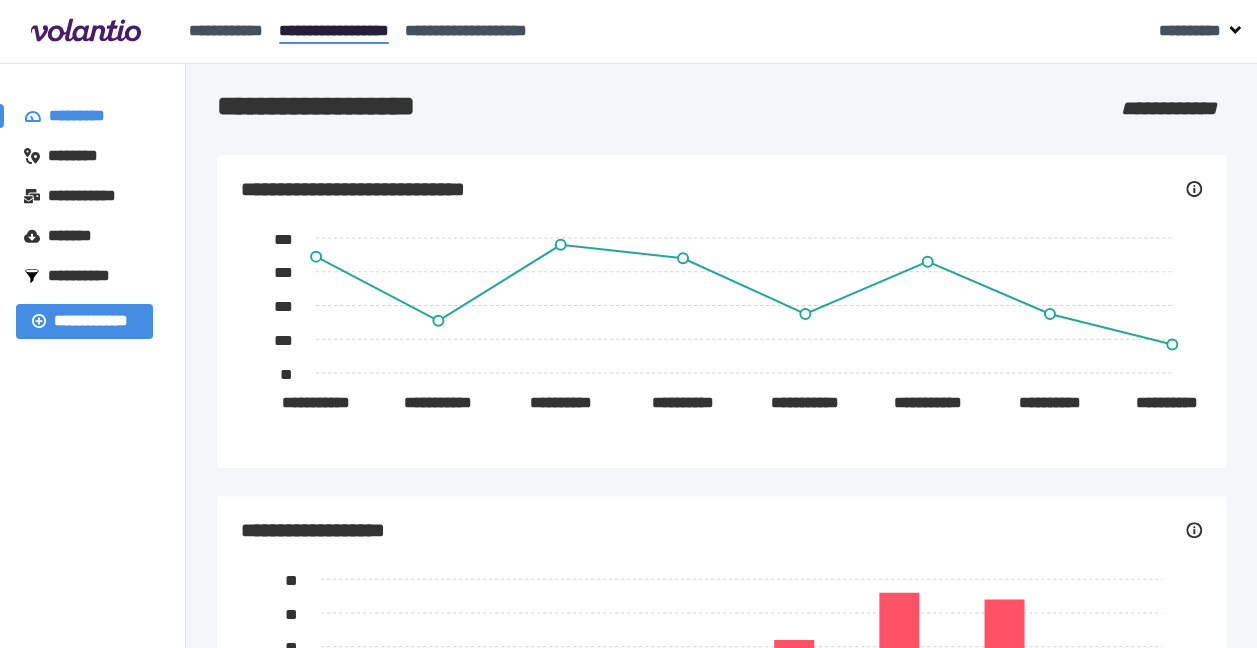 click on "********" at bounding box center (82, 156) 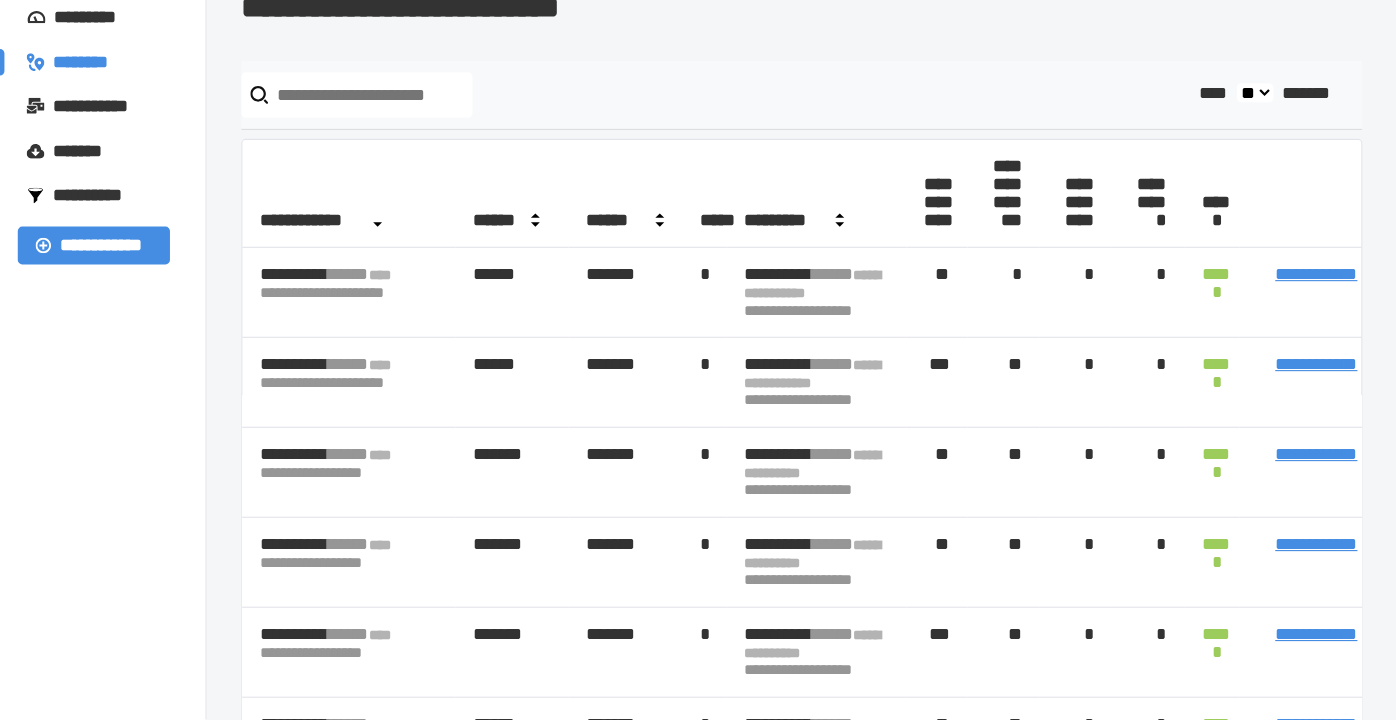 scroll, scrollTop: 100, scrollLeft: 0, axis: vertical 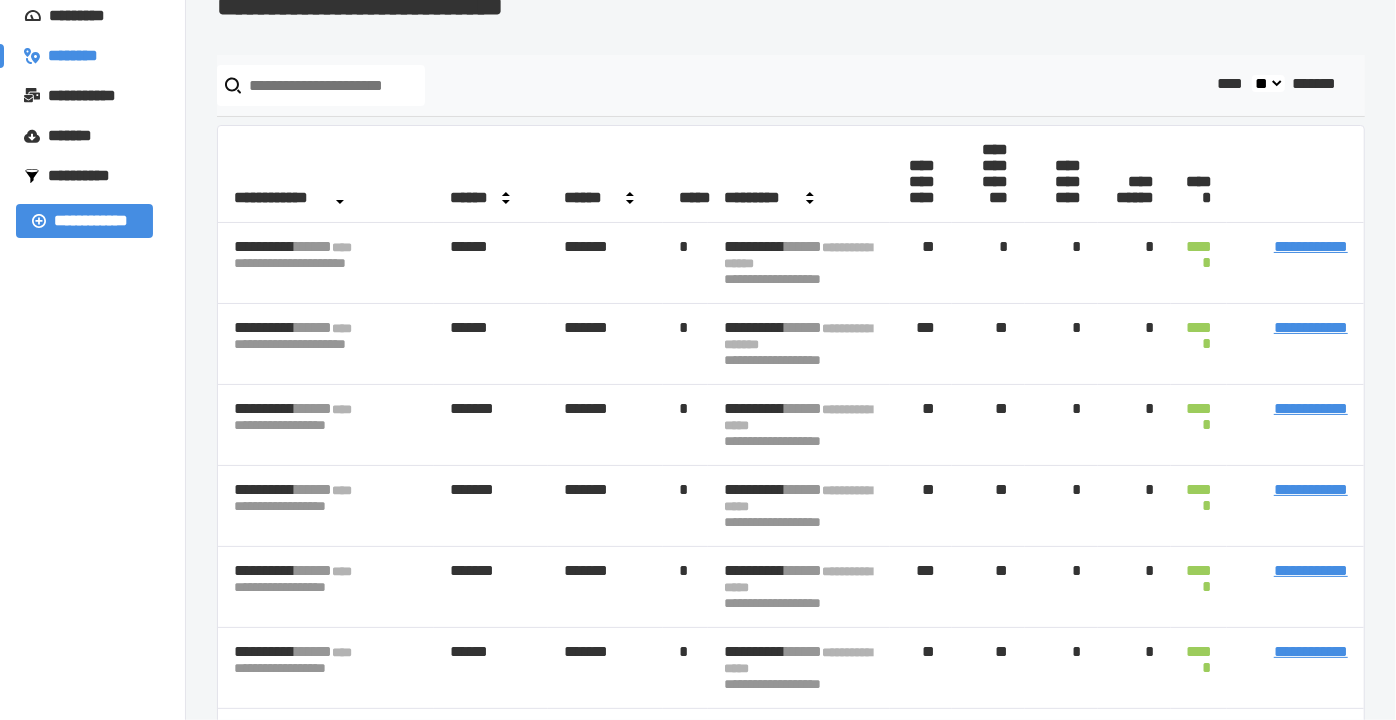 click on "**********" at bounding box center (1311, 408) 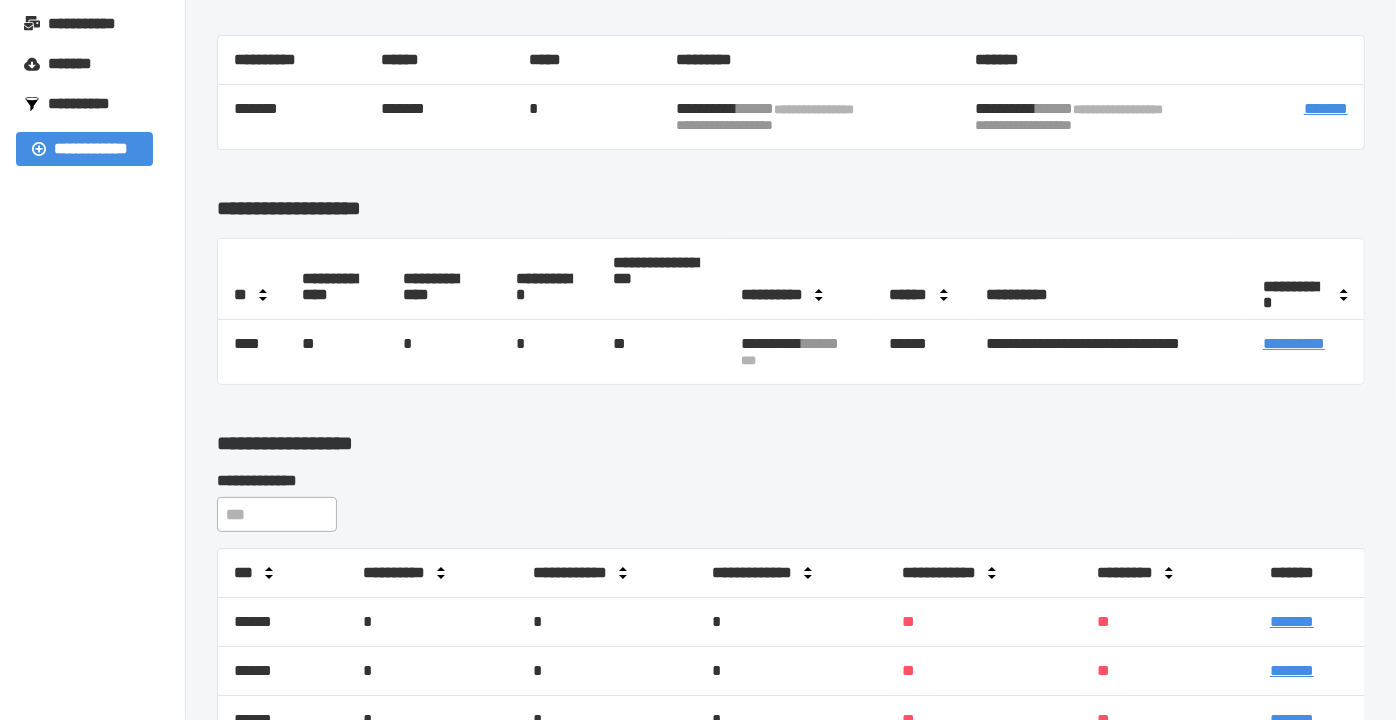 scroll, scrollTop: 0, scrollLeft: 0, axis: both 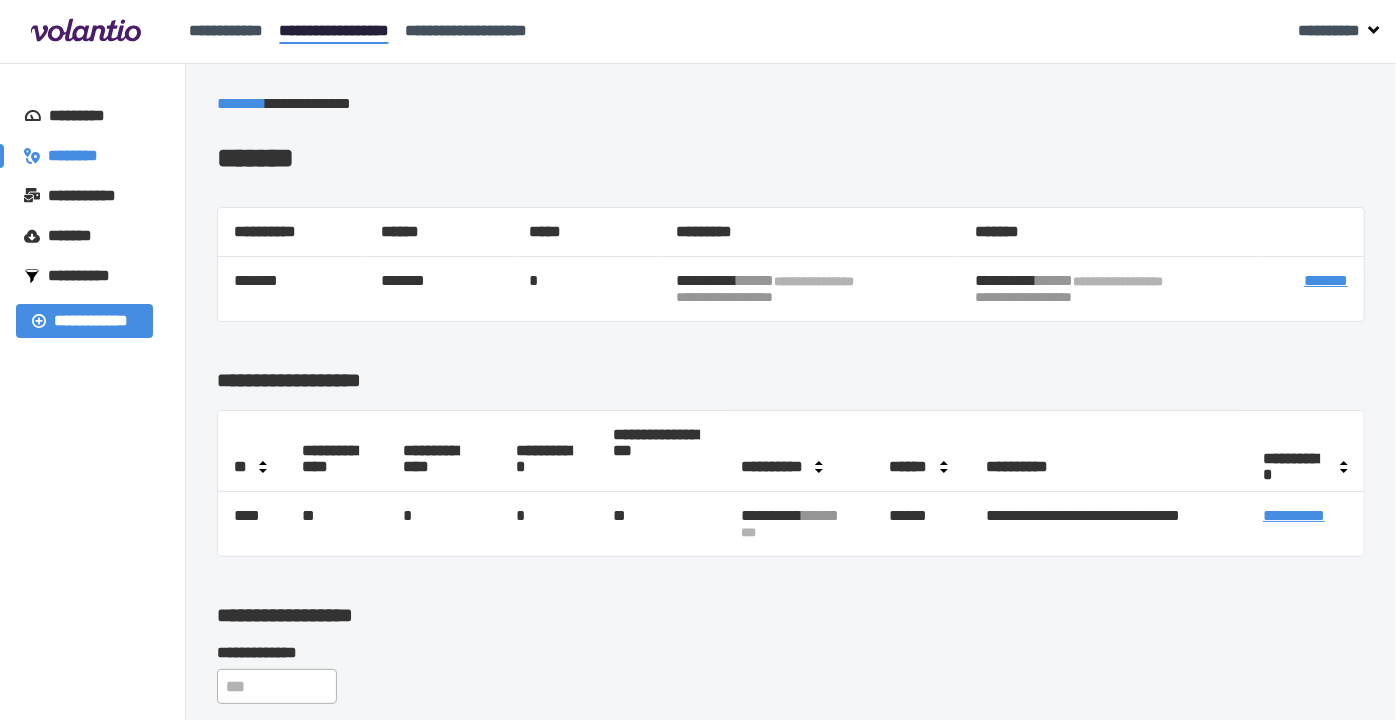 click on "*******" at bounding box center [1326, 280] 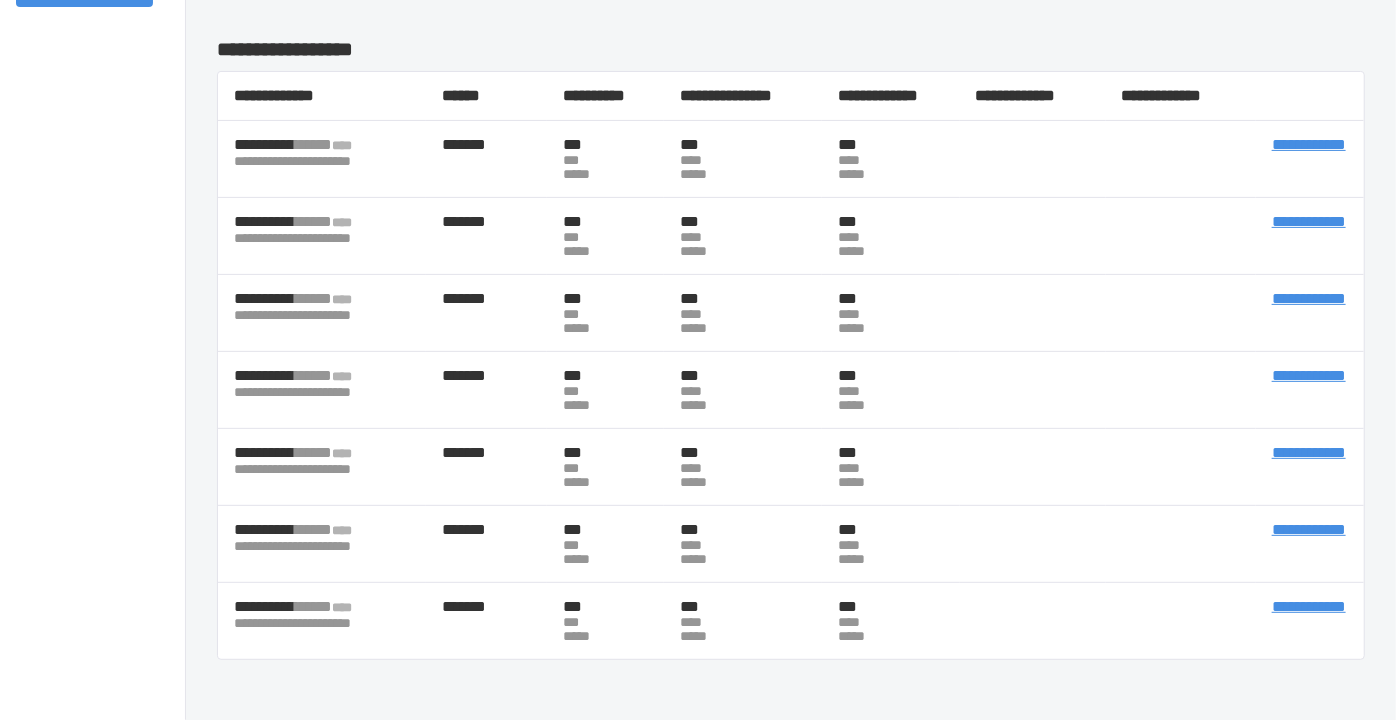 scroll, scrollTop: 0, scrollLeft: 0, axis: both 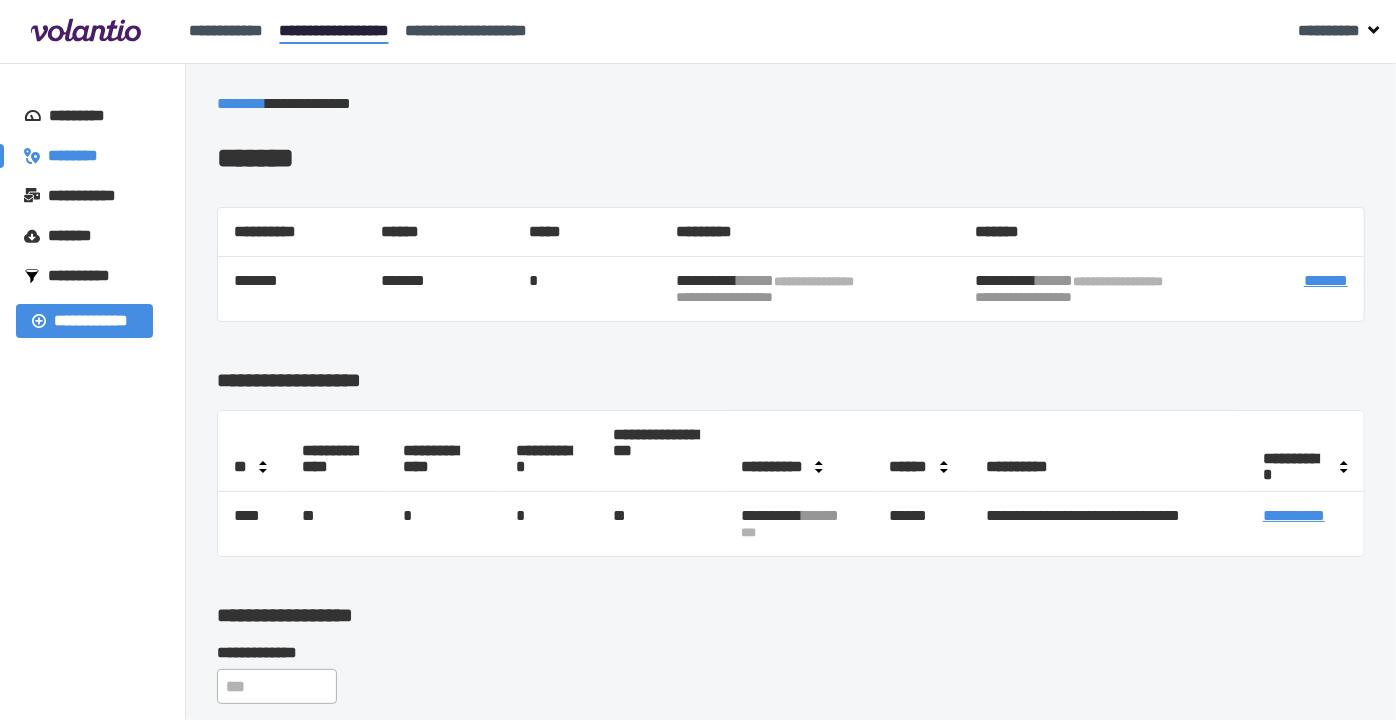 click on "**********" at bounding box center (89, 196) 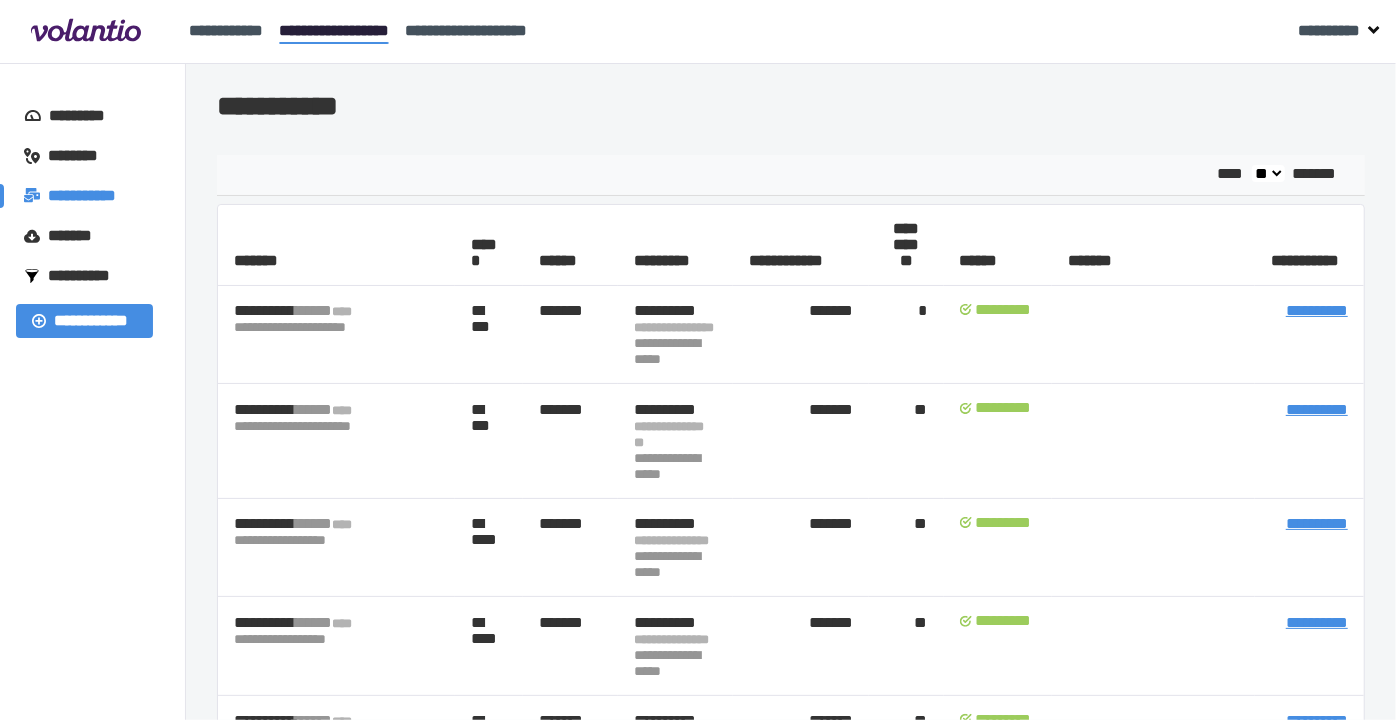 click on "*********" at bounding box center (1011, 310) 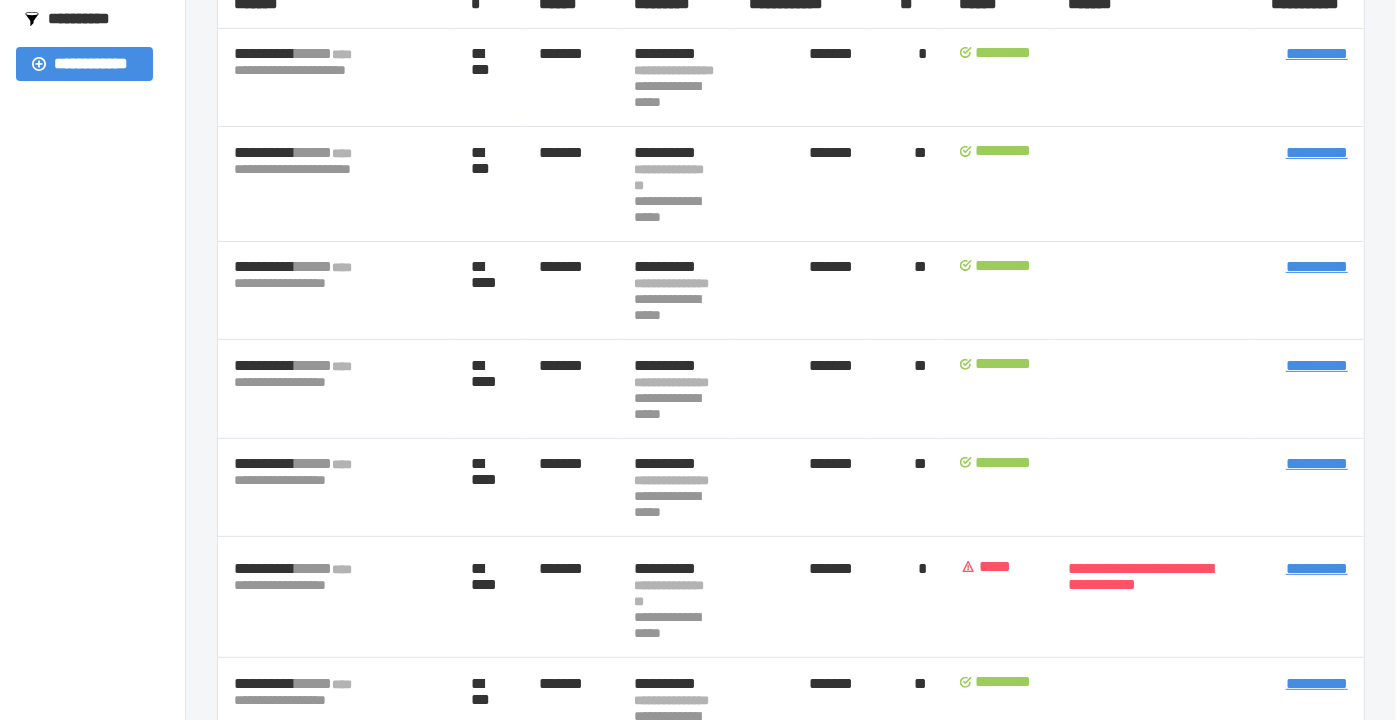 scroll, scrollTop: 222, scrollLeft: 0, axis: vertical 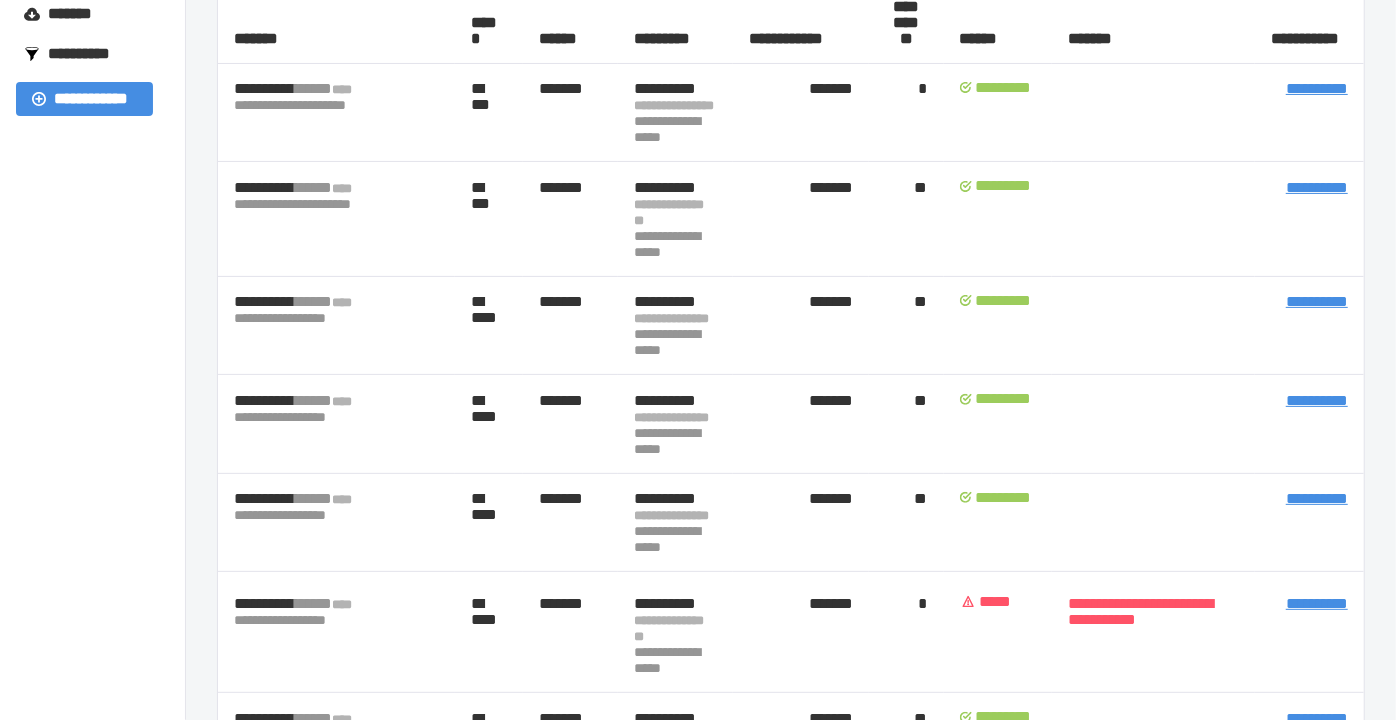 click on "**********" at bounding box center [1317, 301] 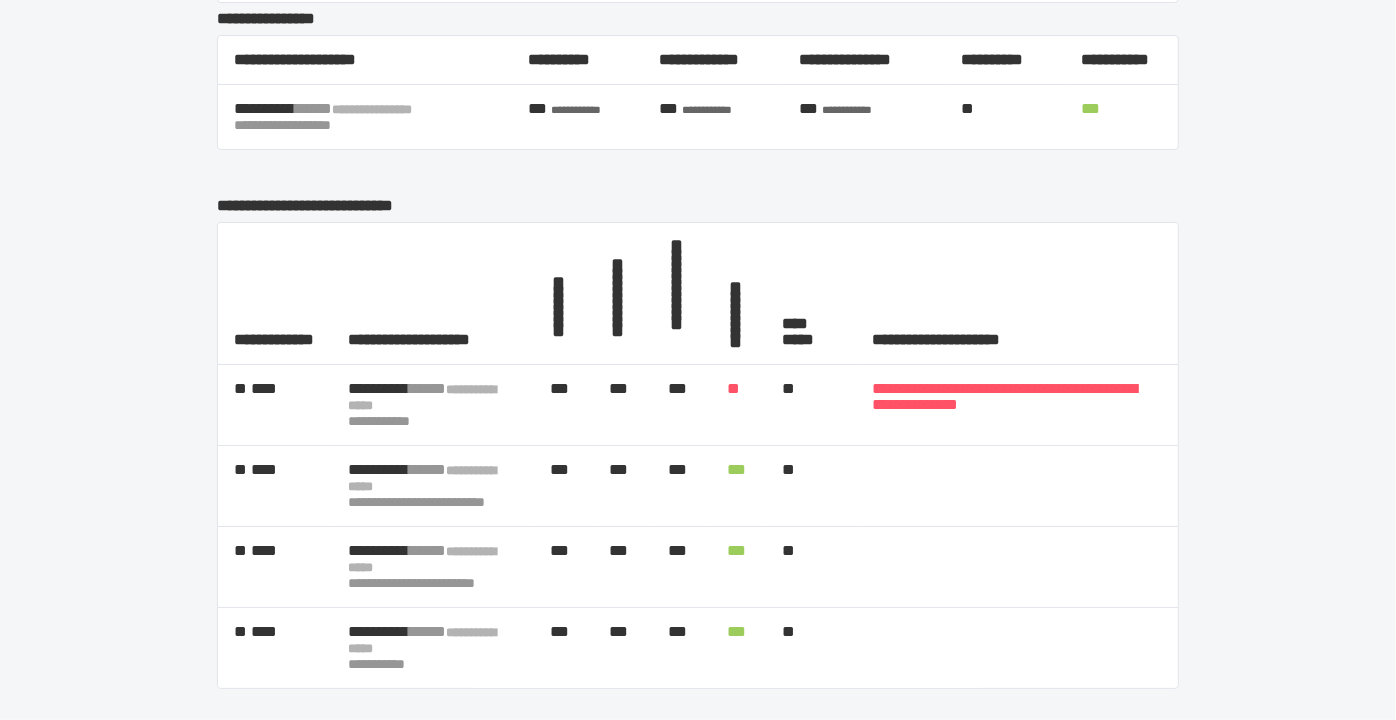 scroll, scrollTop: 0, scrollLeft: 0, axis: both 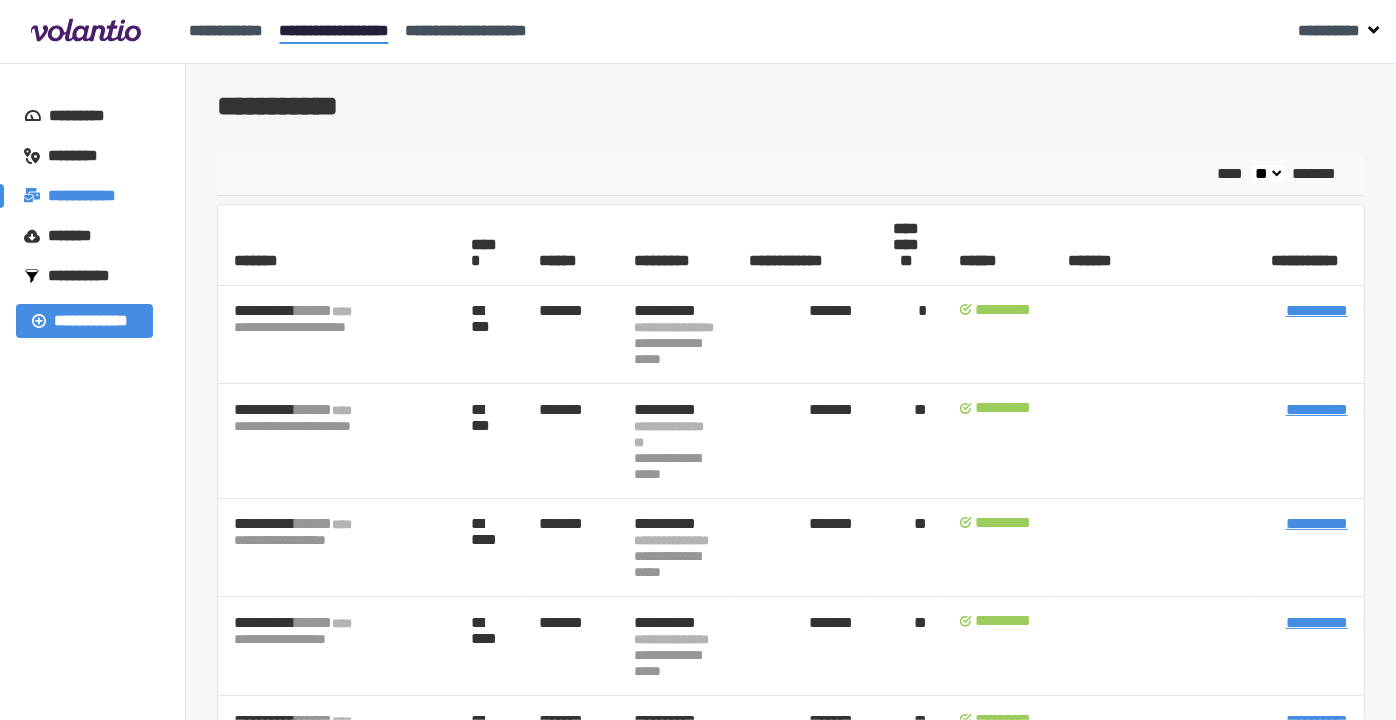 click on "**********" at bounding box center (1317, 523) 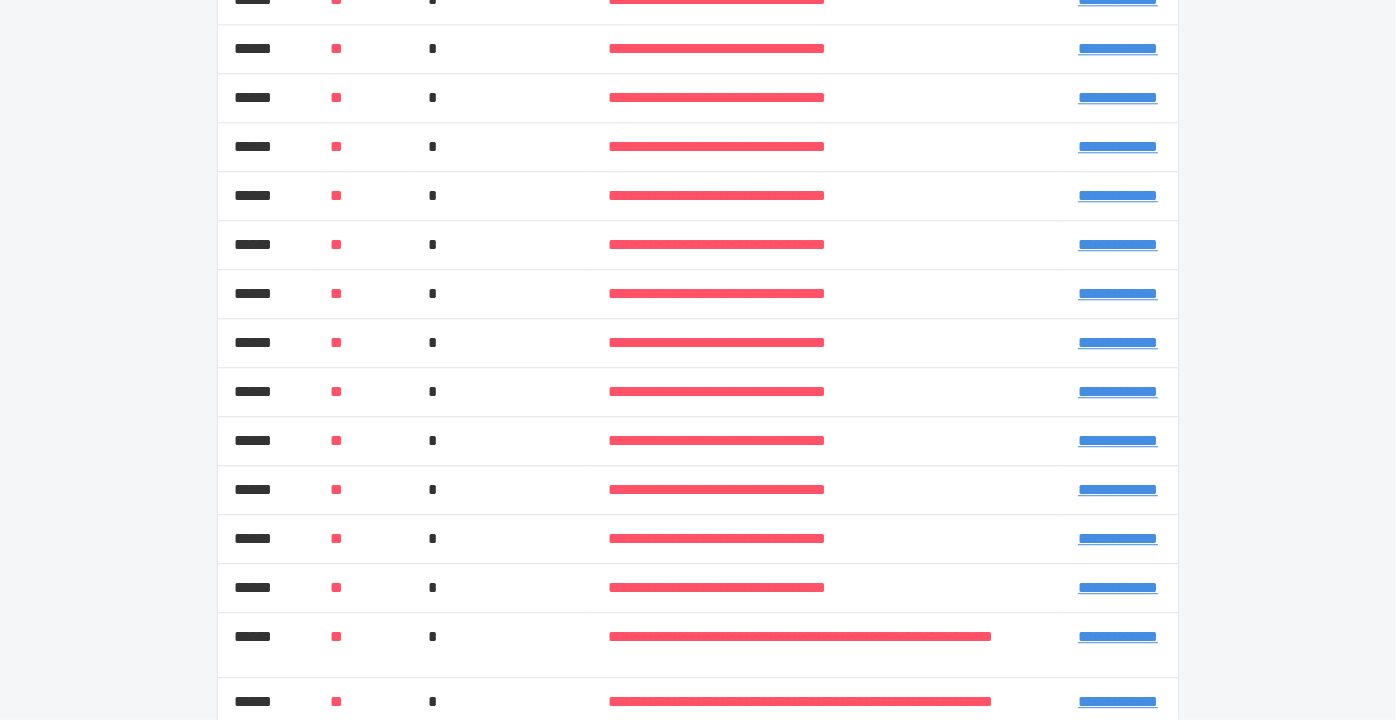 scroll, scrollTop: 4248, scrollLeft: 0, axis: vertical 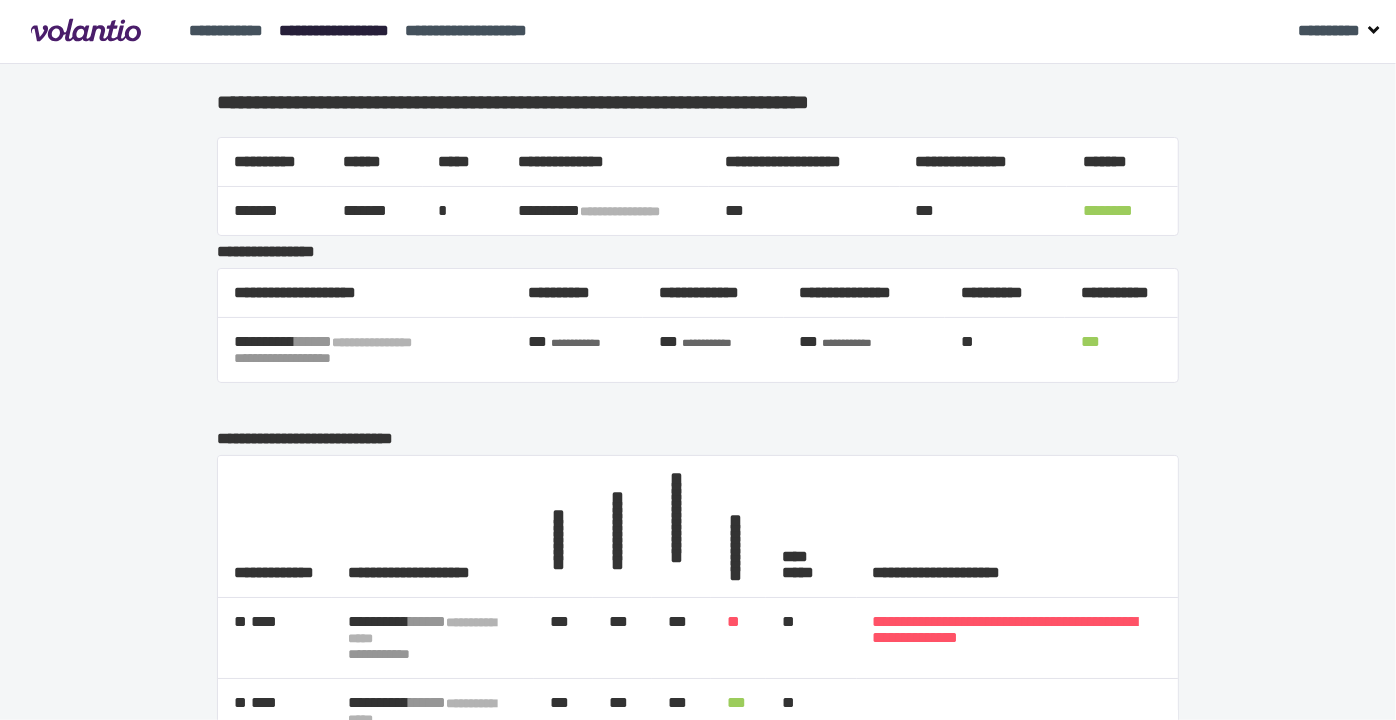 click on "**********" at bounding box center [334, 30] 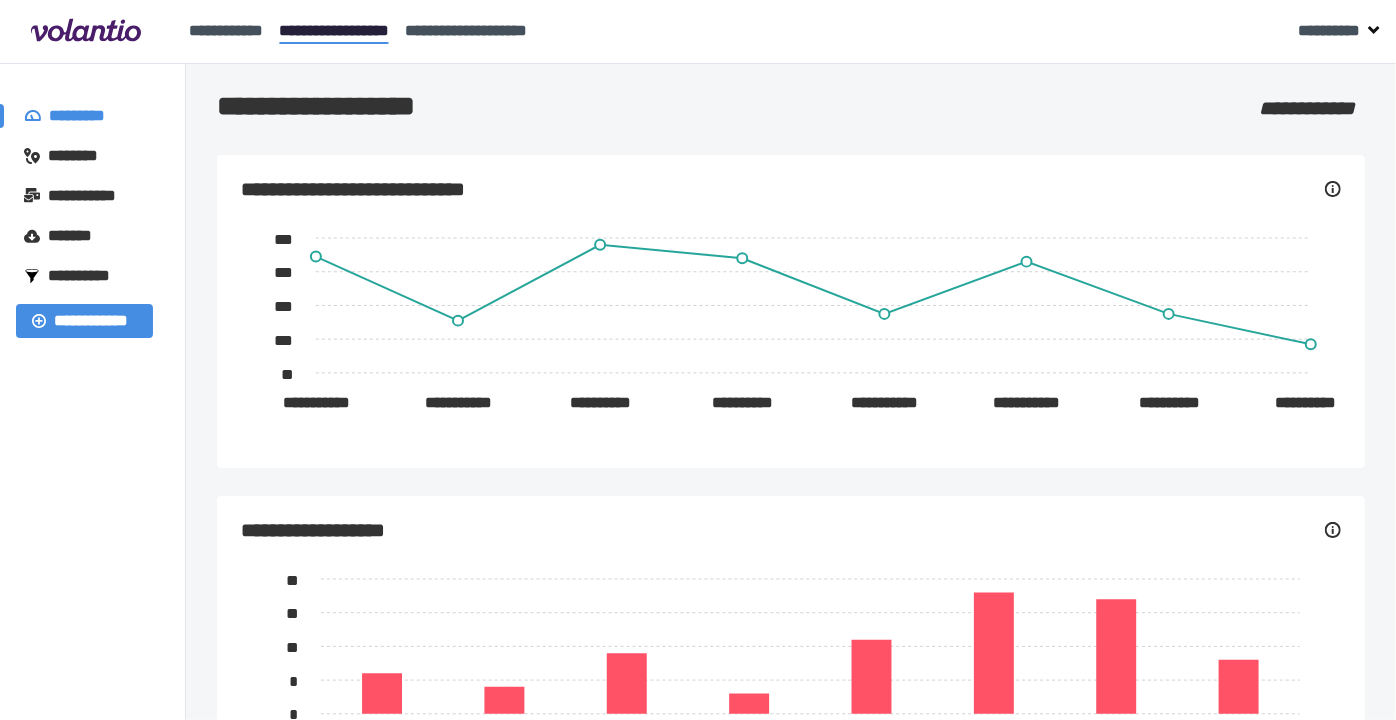 click on "********" at bounding box center [82, 156] 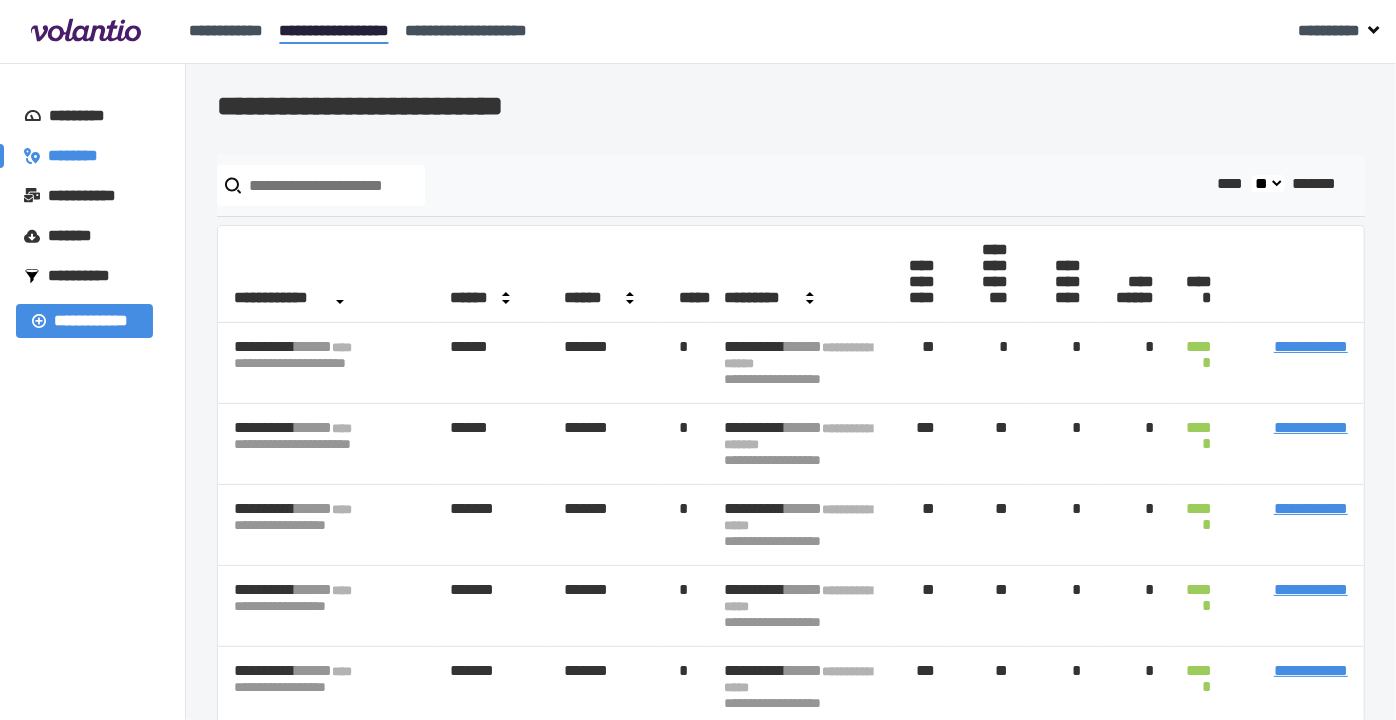 click on "**********" at bounding box center (1311, 508) 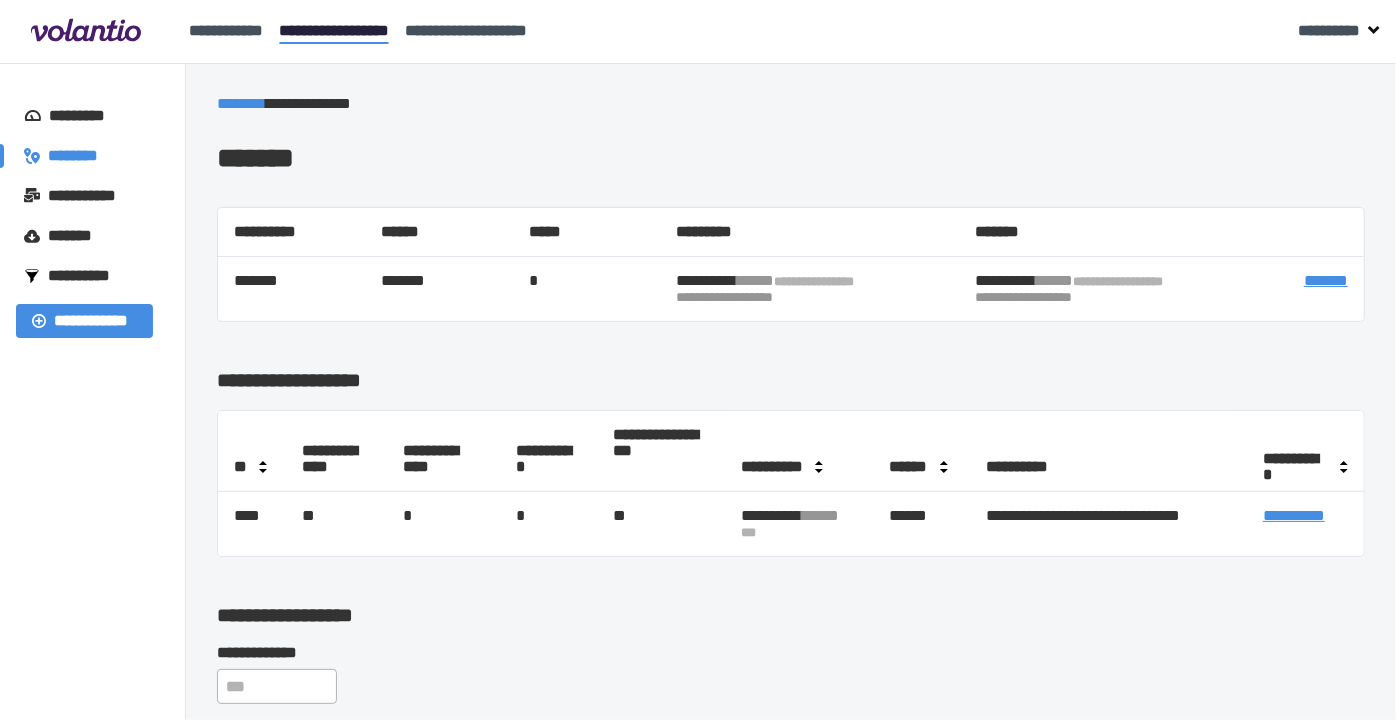 scroll, scrollTop: 444, scrollLeft: 0, axis: vertical 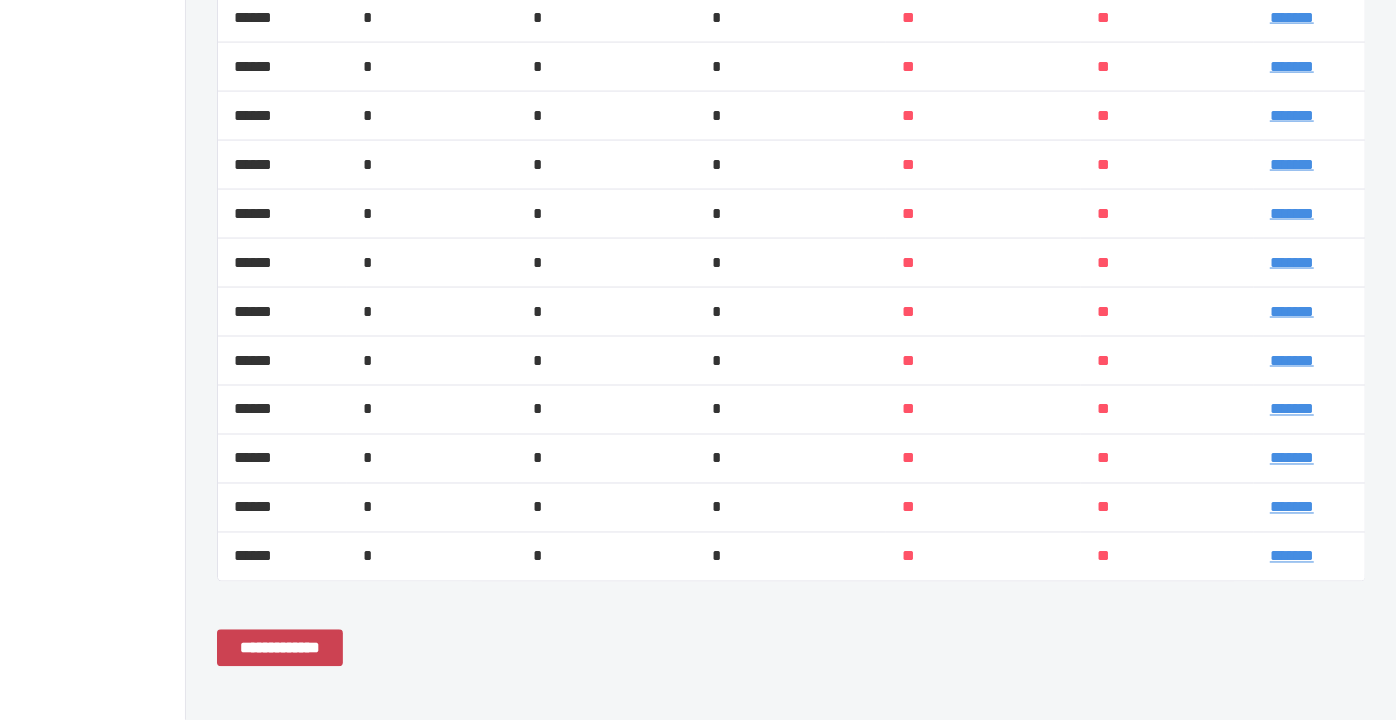 click on "**********" at bounding box center [280, 647] 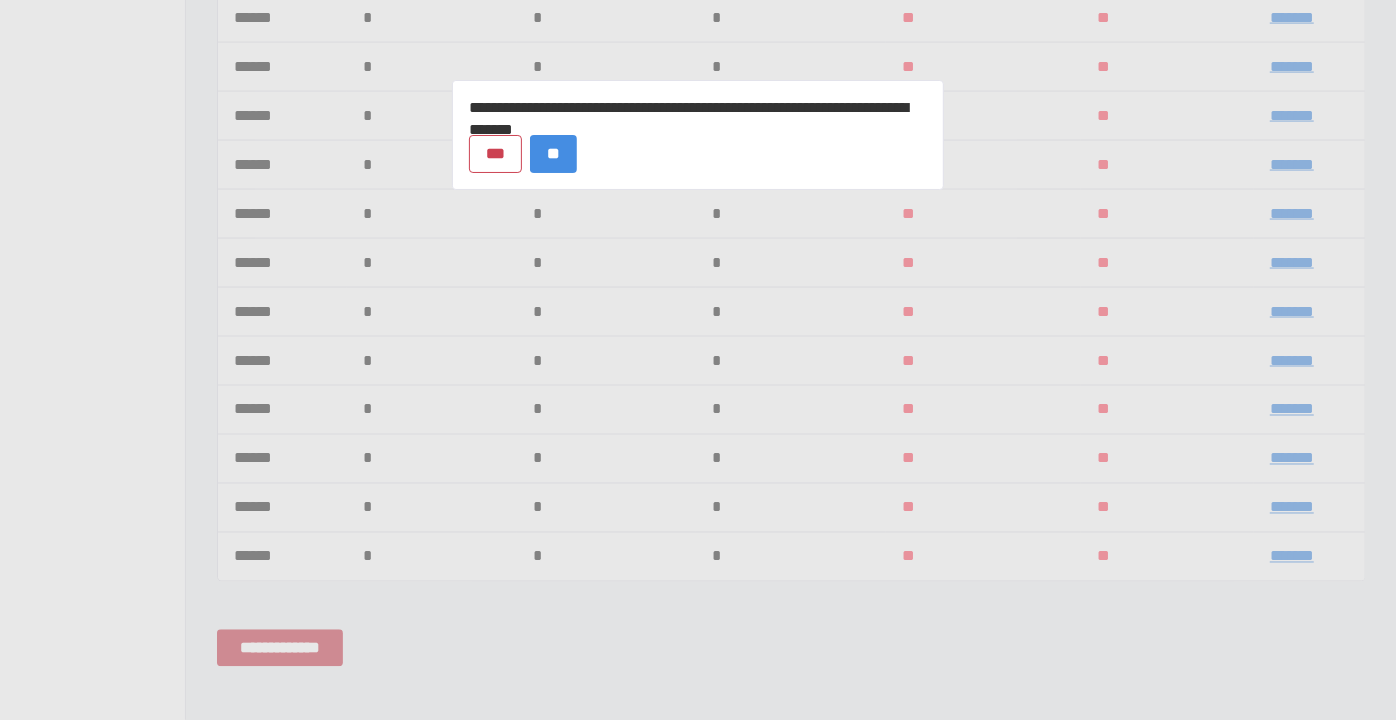 click on "***" at bounding box center (495, 153) 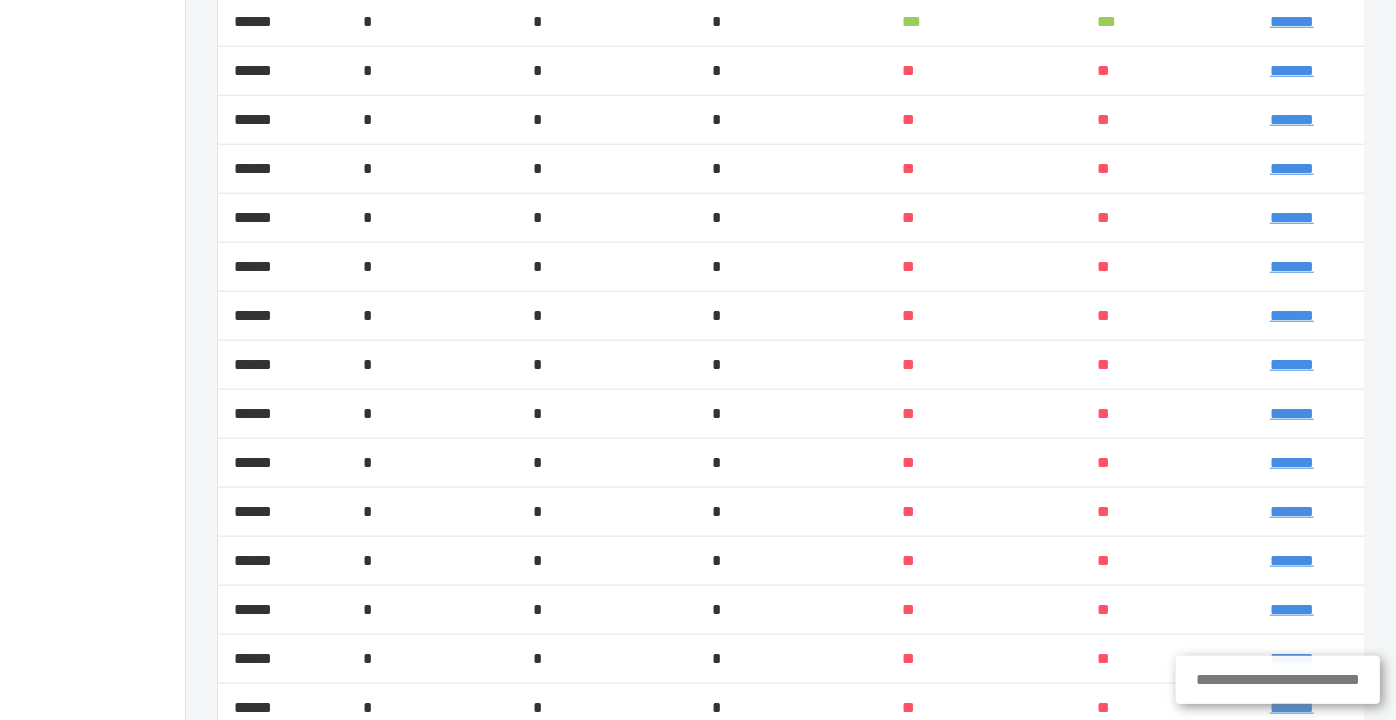scroll, scrollTop: 2008, scrollLeft: 0, axis: vertical 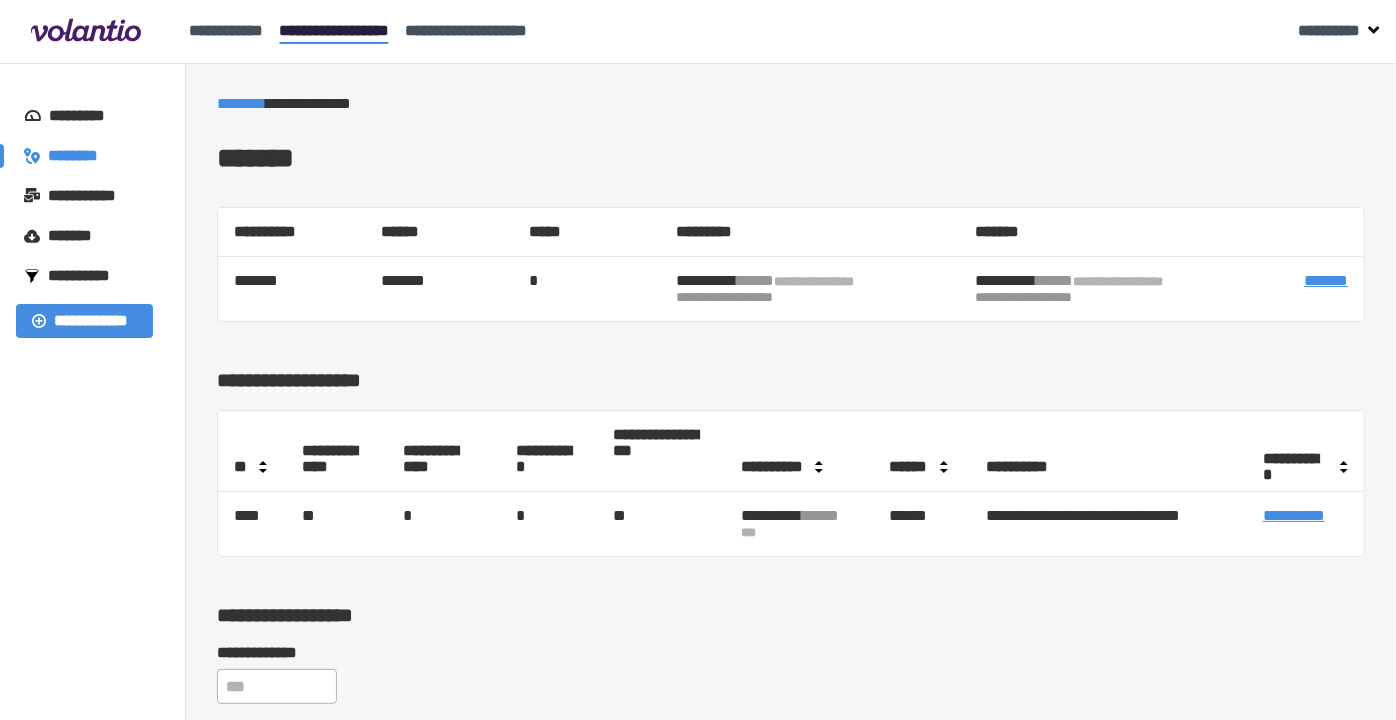 click on "**********" at bounding box center (89, 196) 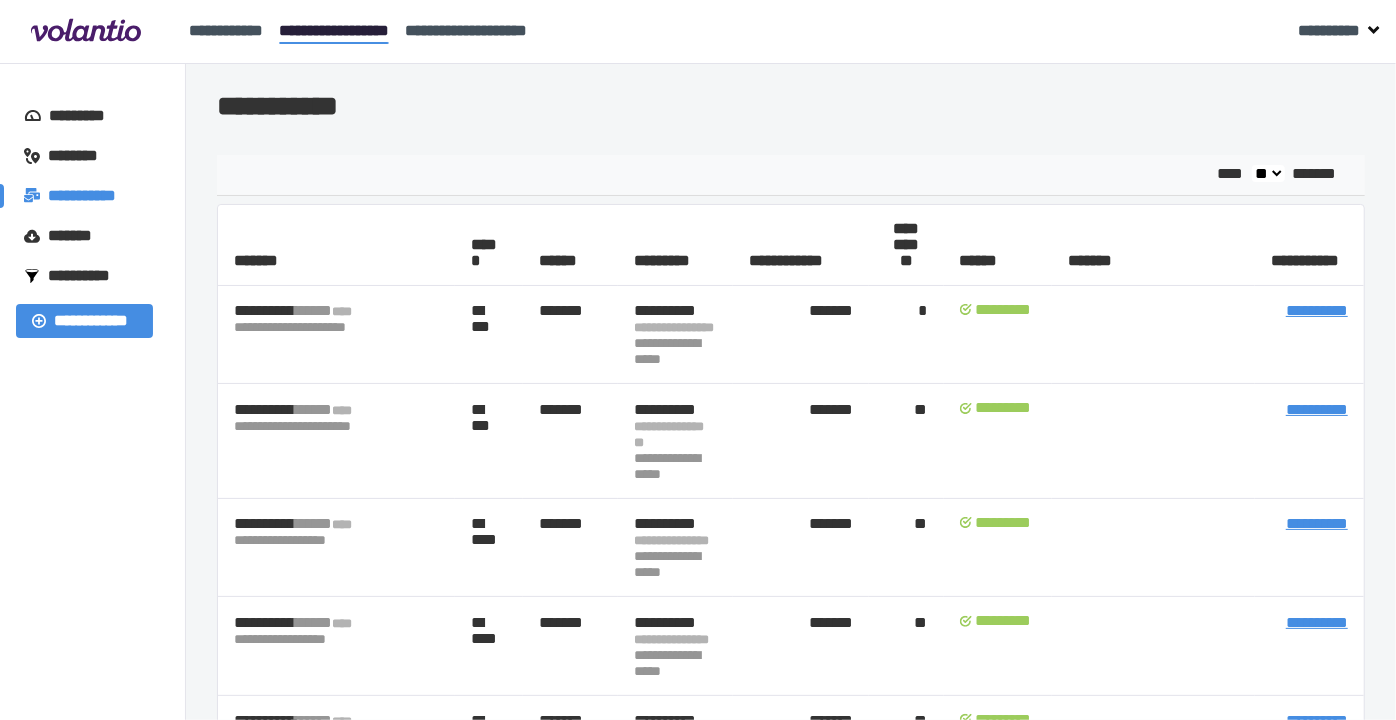 click on "**********" at bounding box center [1309, 646] 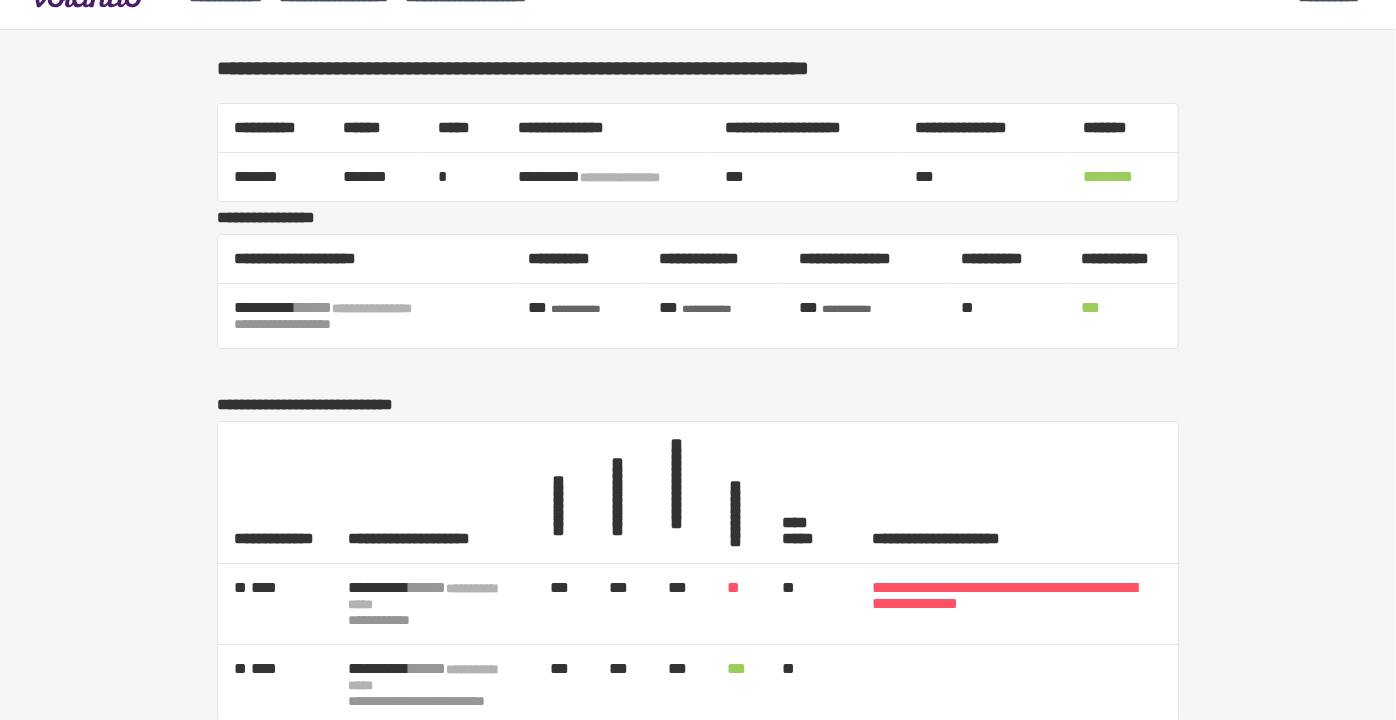 scroll, scrollTop: 0, scrollLeft: 0, axis: both 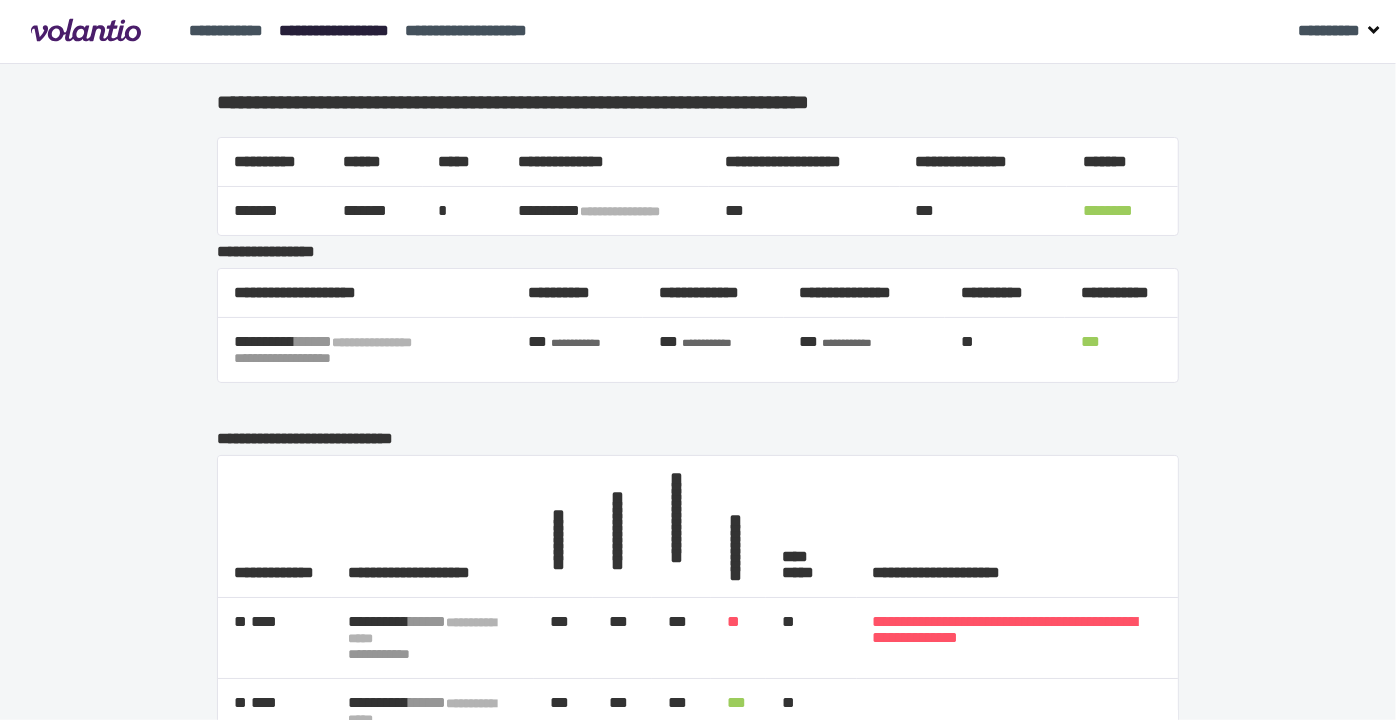 click on "**********" at bounding box center (334, 30) 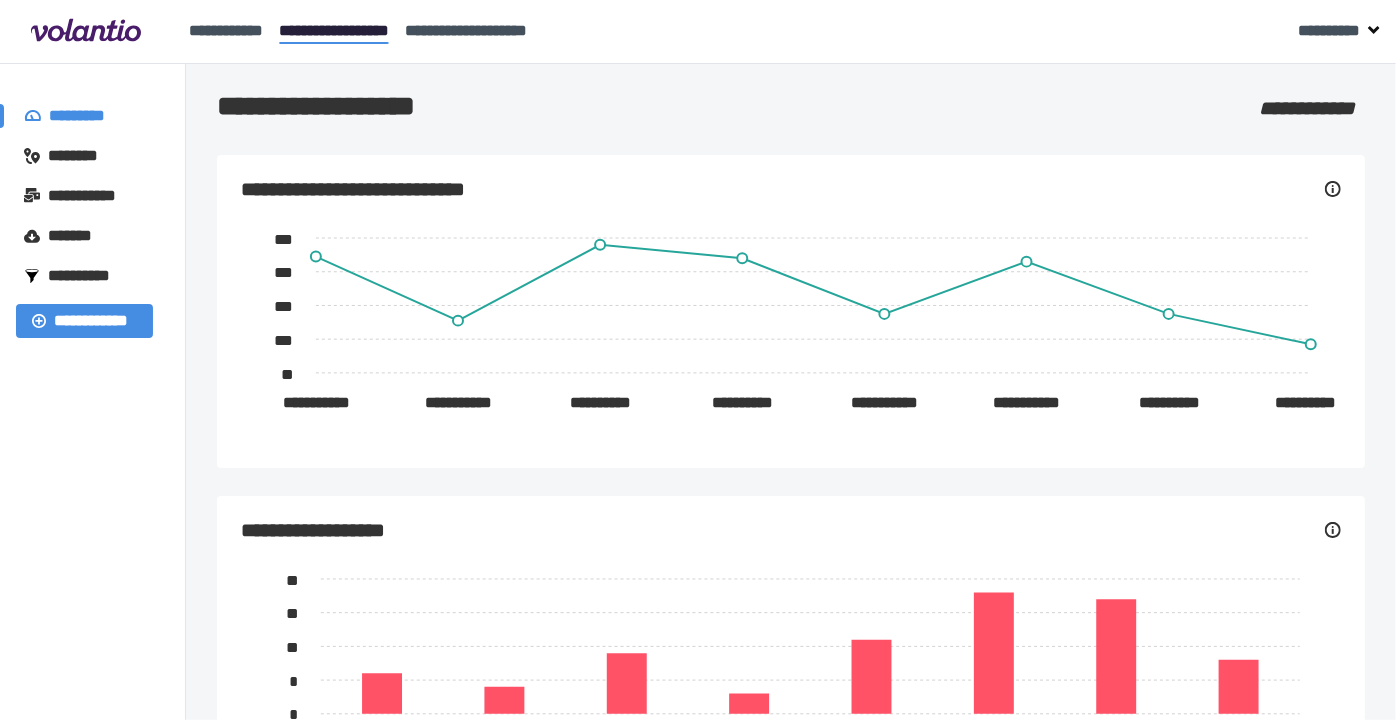 click on "********" at bounding box center [82, 156] 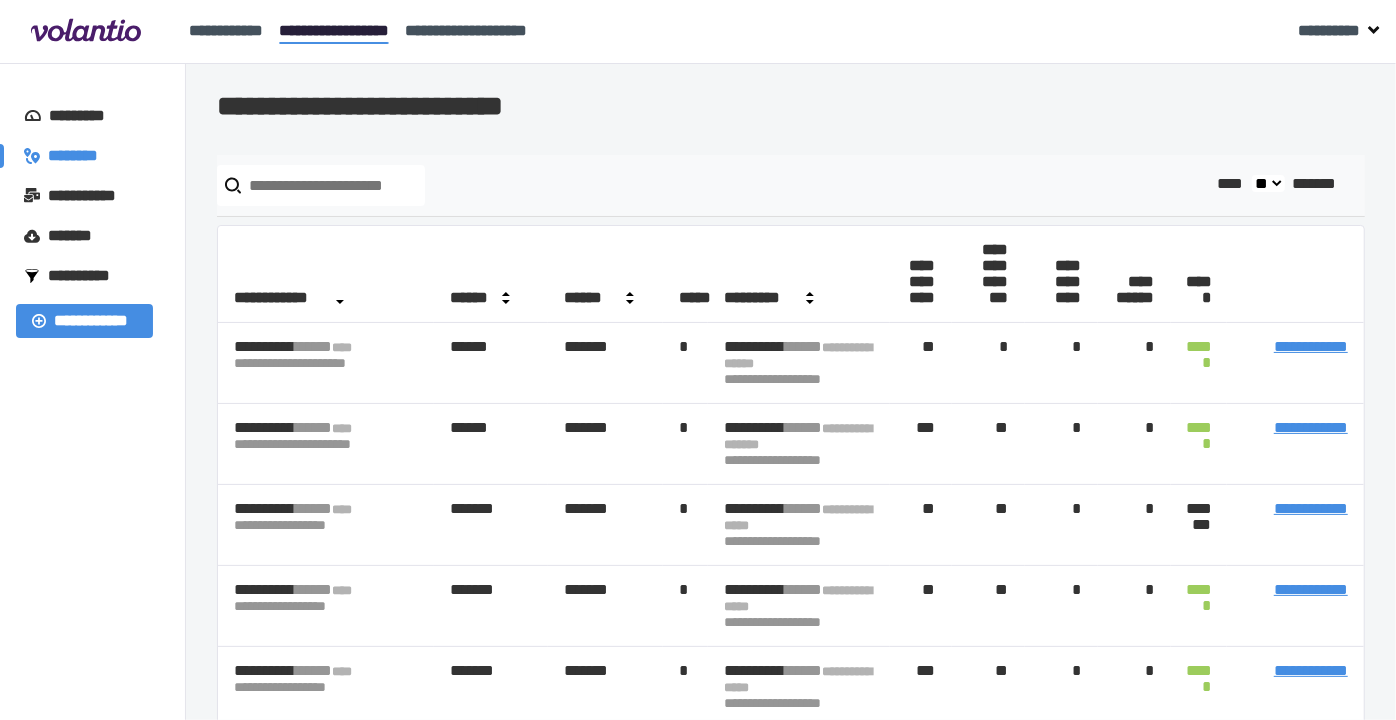 click on "**********" at bounding box center (89, 196) 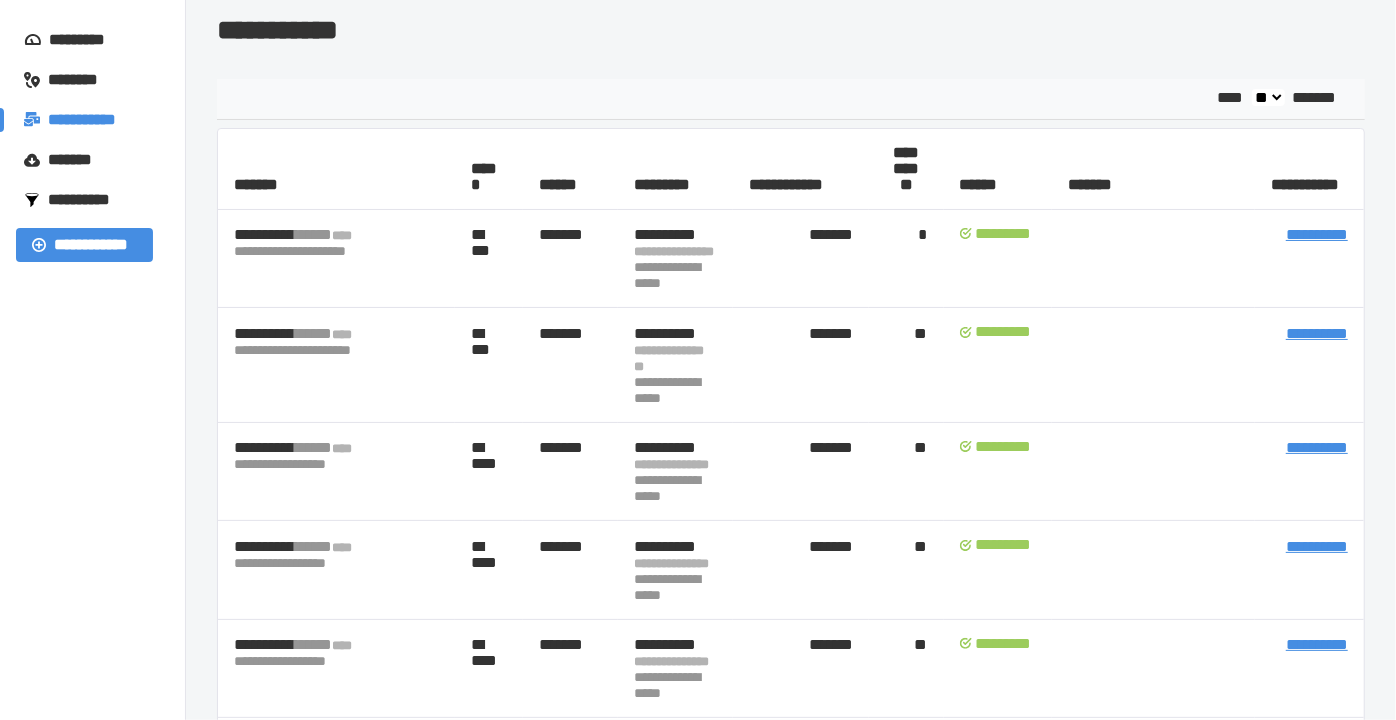 scroll, scrollTop: 111, scrollLeft: 0, axis: vertical 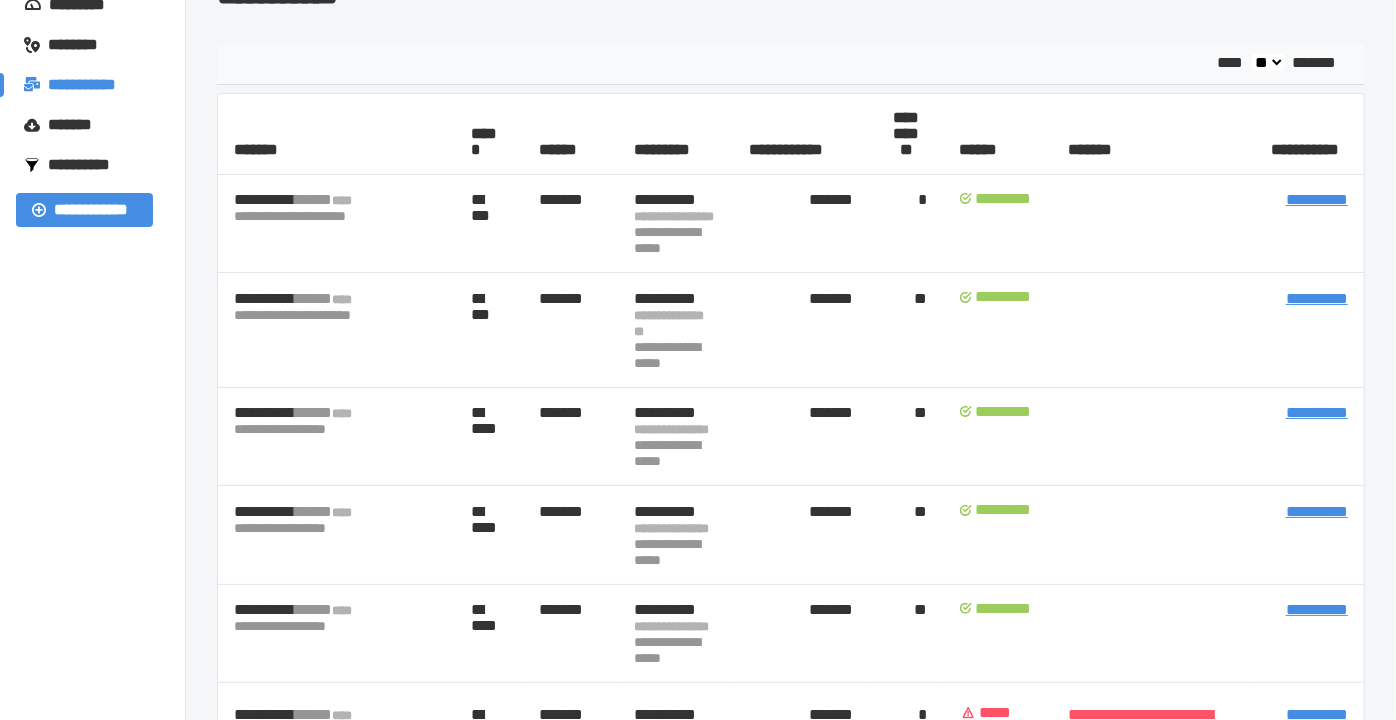 click on "**********" at bounding box center (1317, 511) 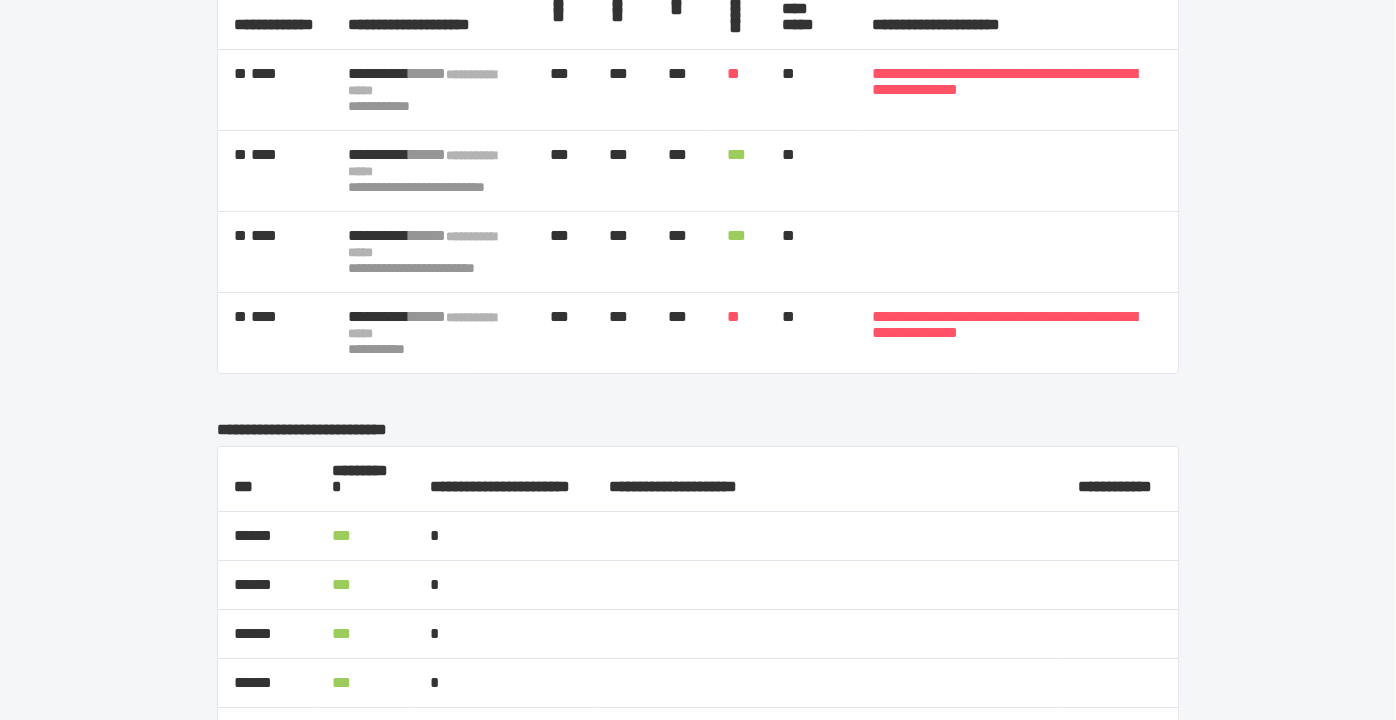 scroll, scrollTop: 666, scrollLeft: 0, axis: vertical 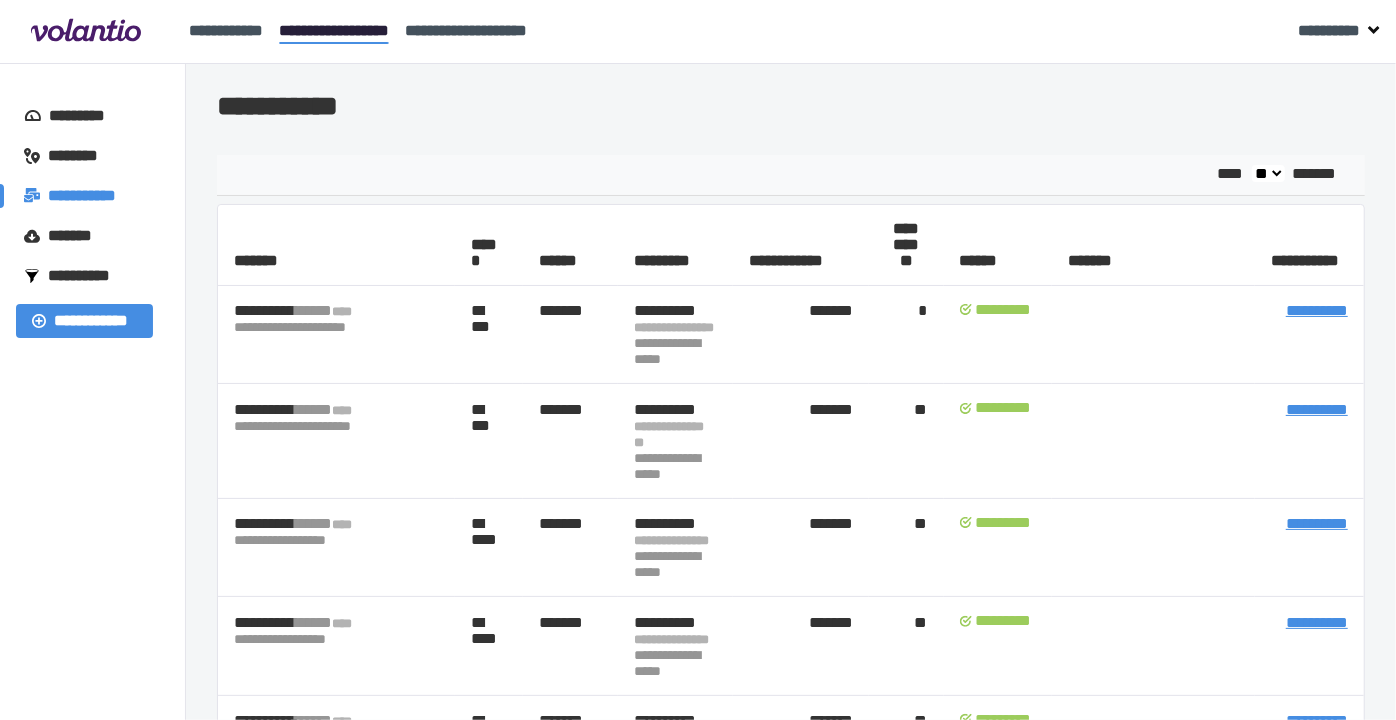 click on "********" at bounding box center [82, 156] 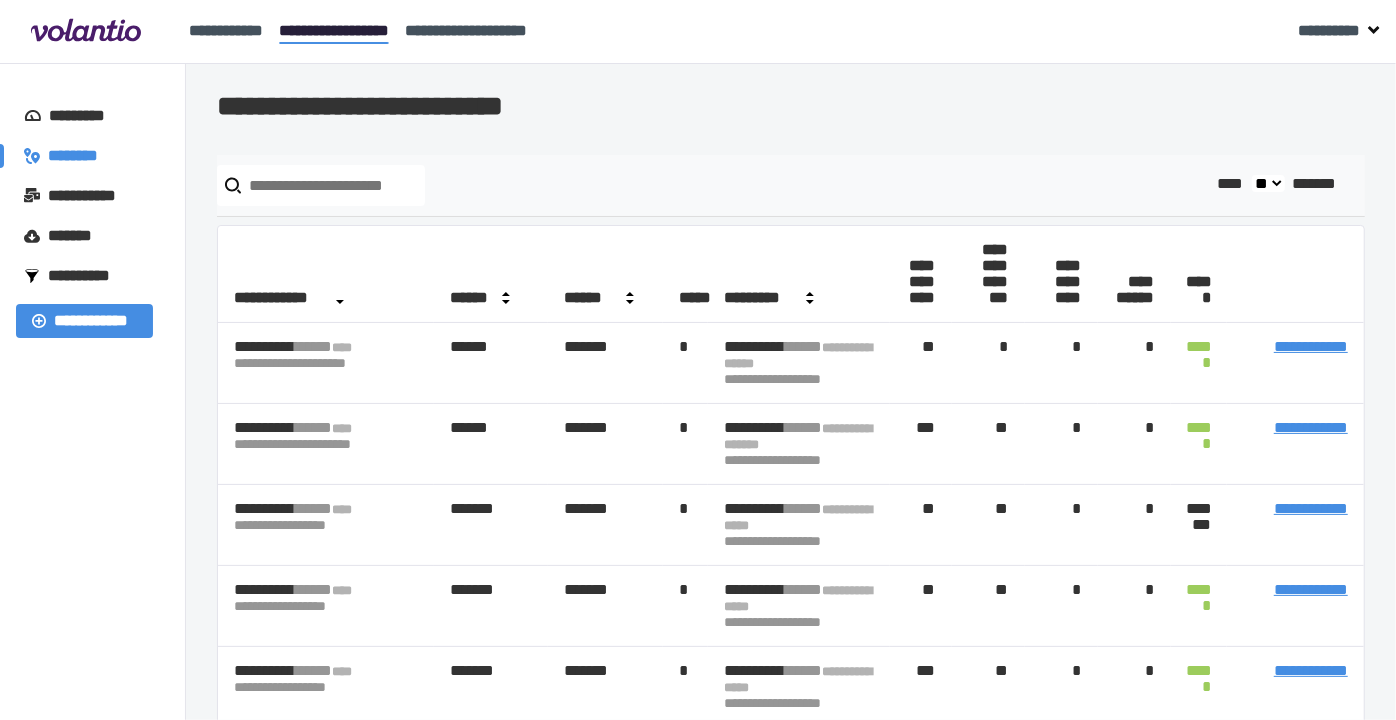 click on "**********" at bounding box center (89, 196) 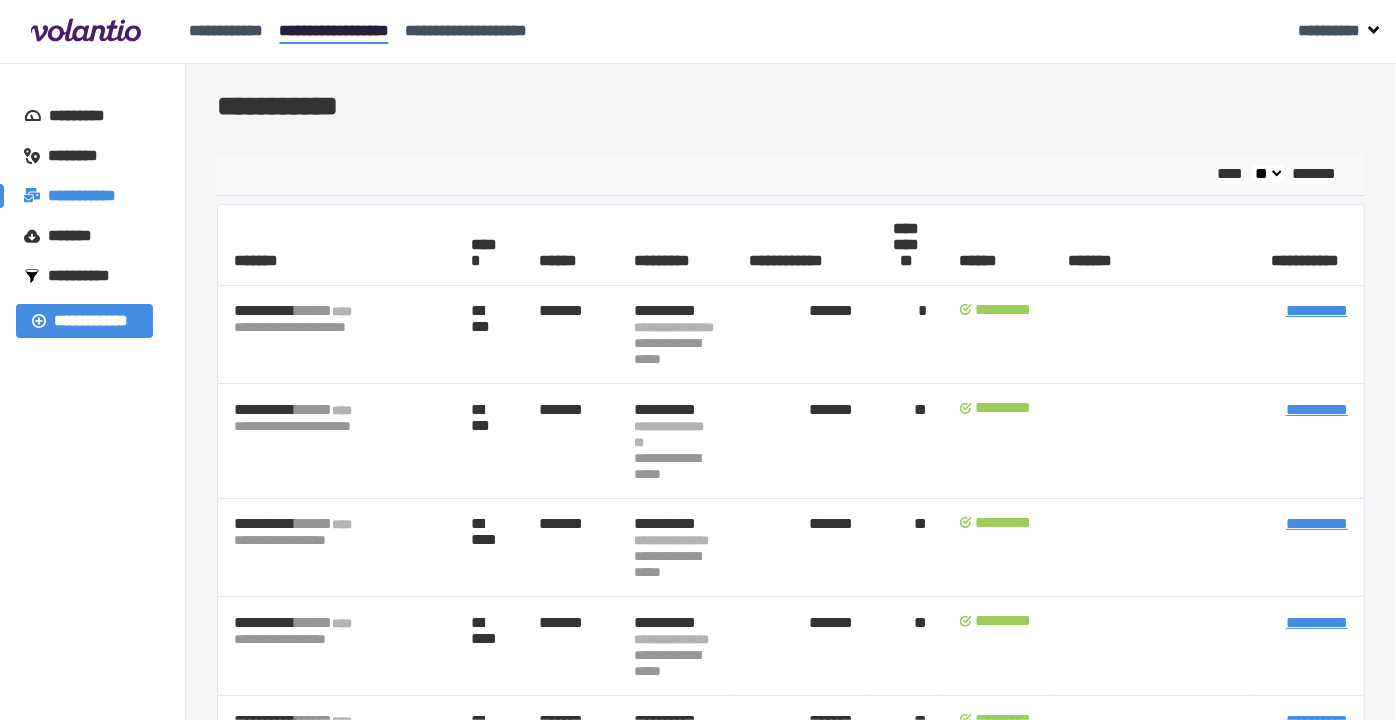 scroll, scrollTop: 111, scrollLeft: 0, axis: vertical 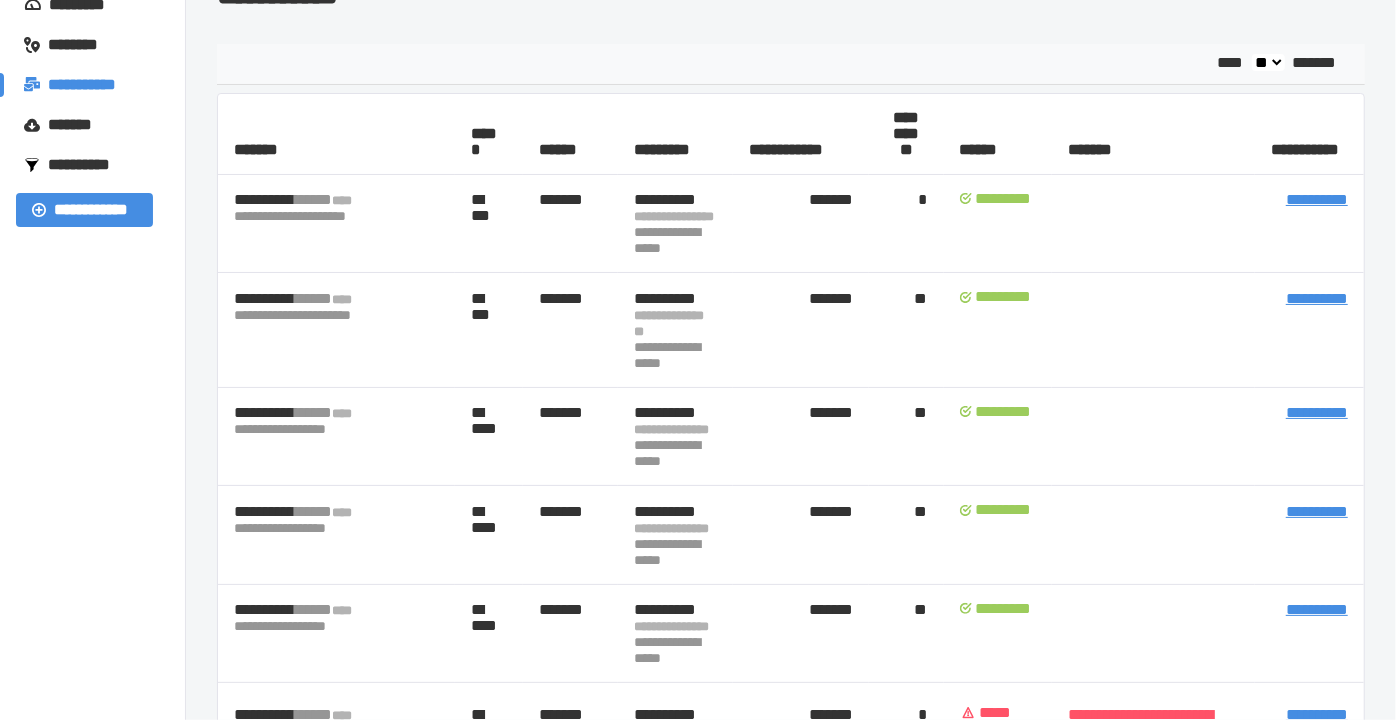 click on "**********" at bounding box center [1317, 511] 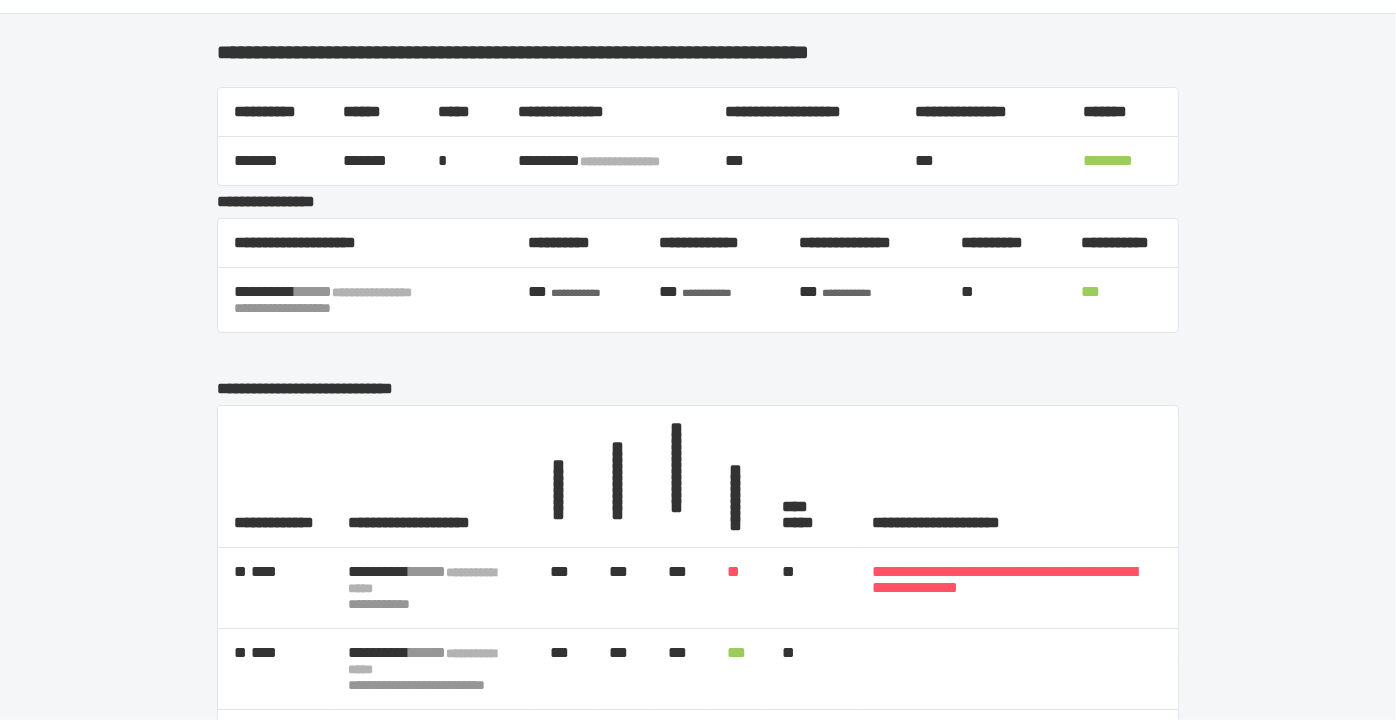 scroll, scrollTop: 0, scrollLeft: 0, axis: both 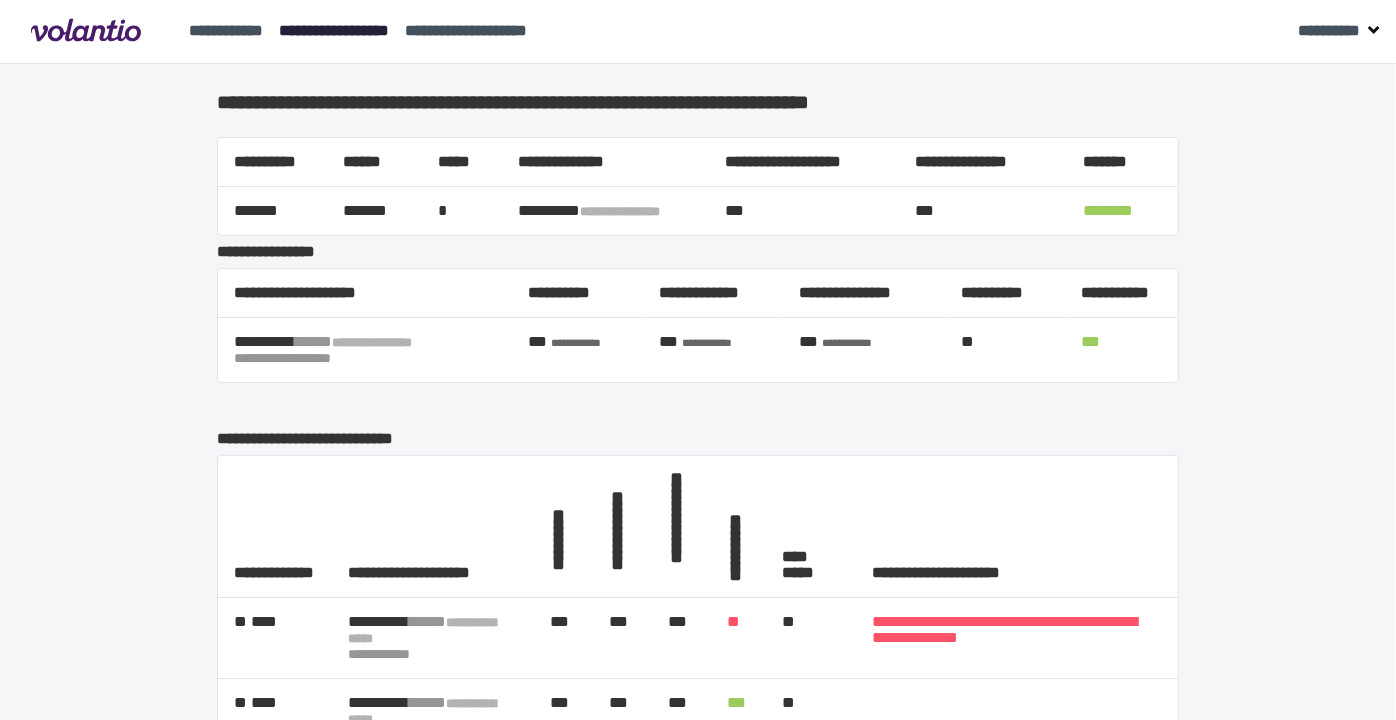 click on "**********" at bounding box center [334, 30] 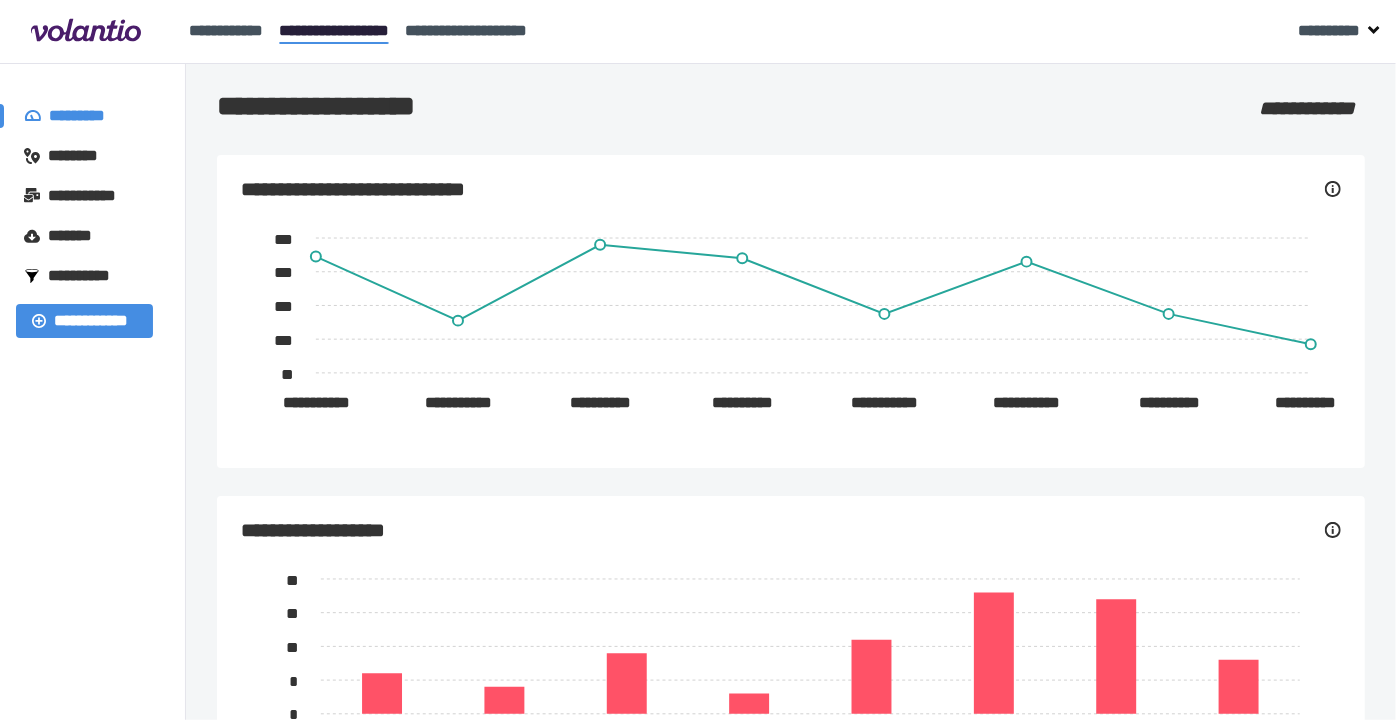 click on "********" at bounding box center [82, 156] 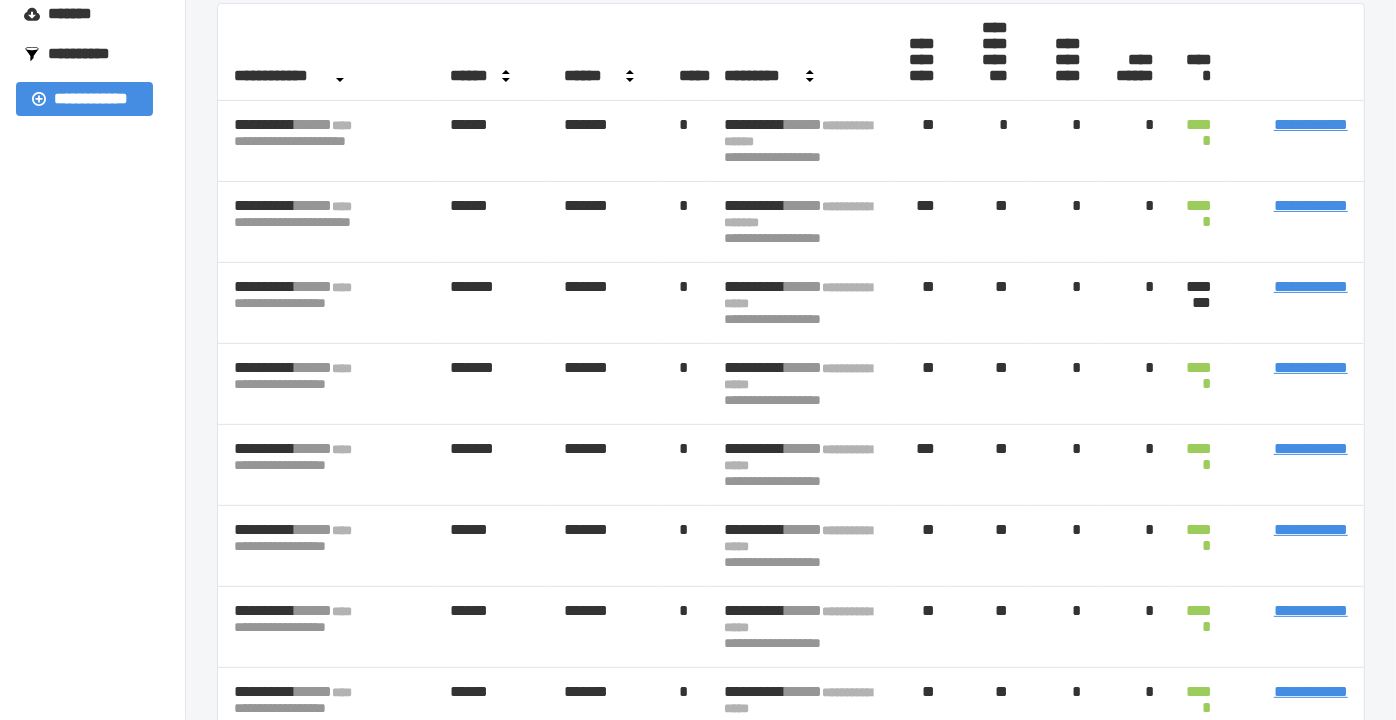 scroll, scrollTop: 111, scrollLeft: 0, axis: vertical 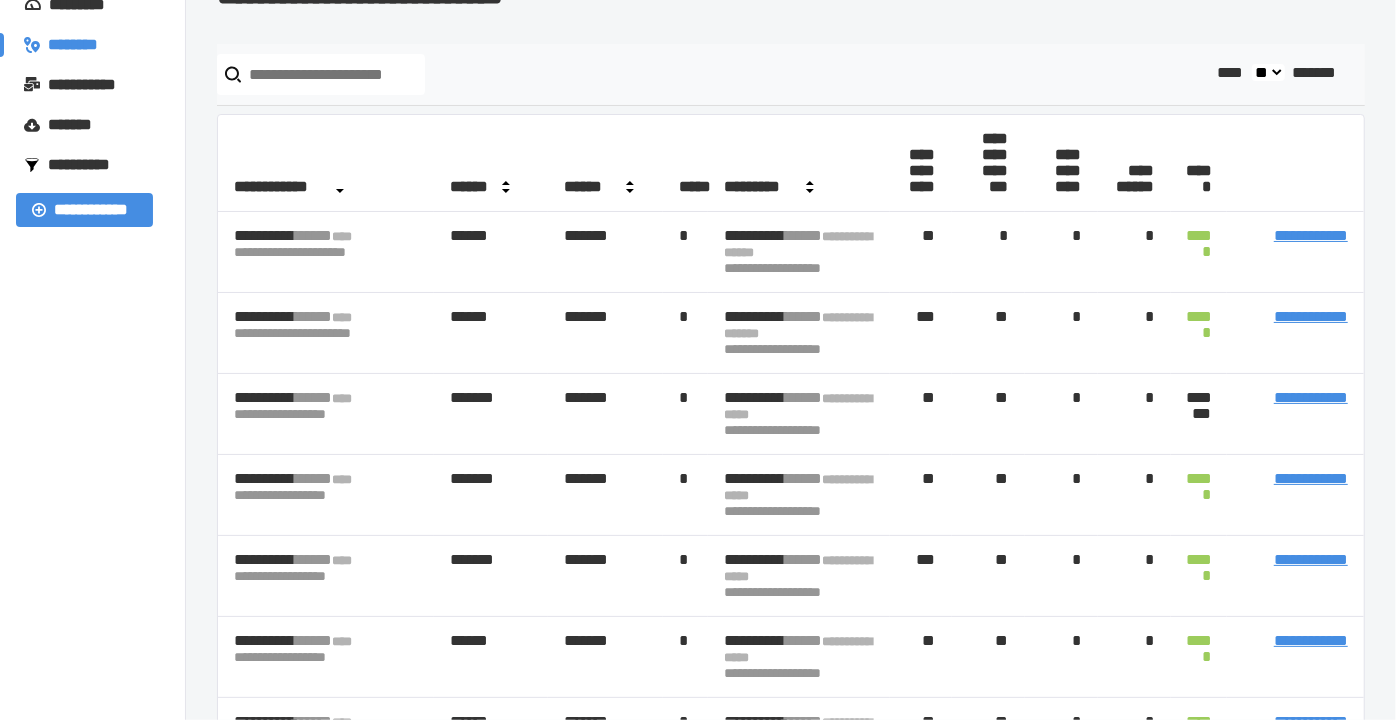 click on "******" at bounding box center [1199, 495] 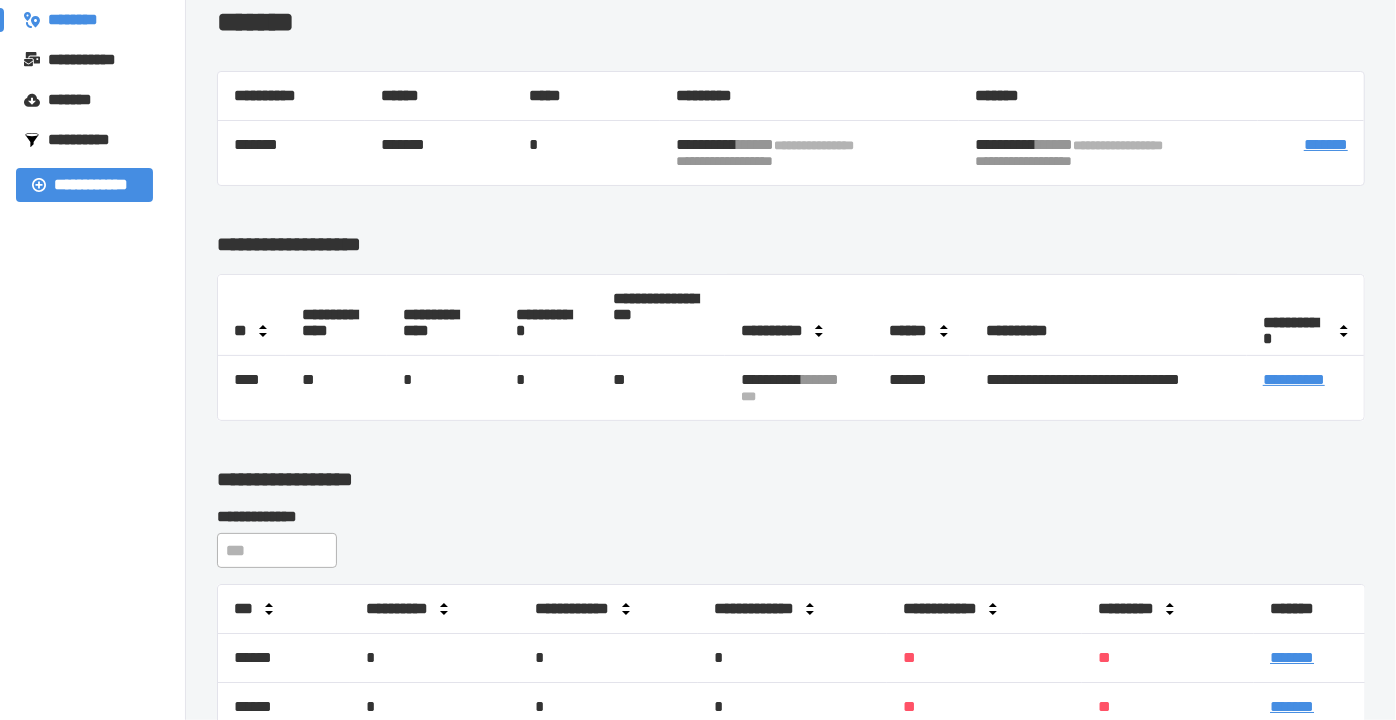 scroll, scrollTop: 0, scrollLeft: 0, axis: both 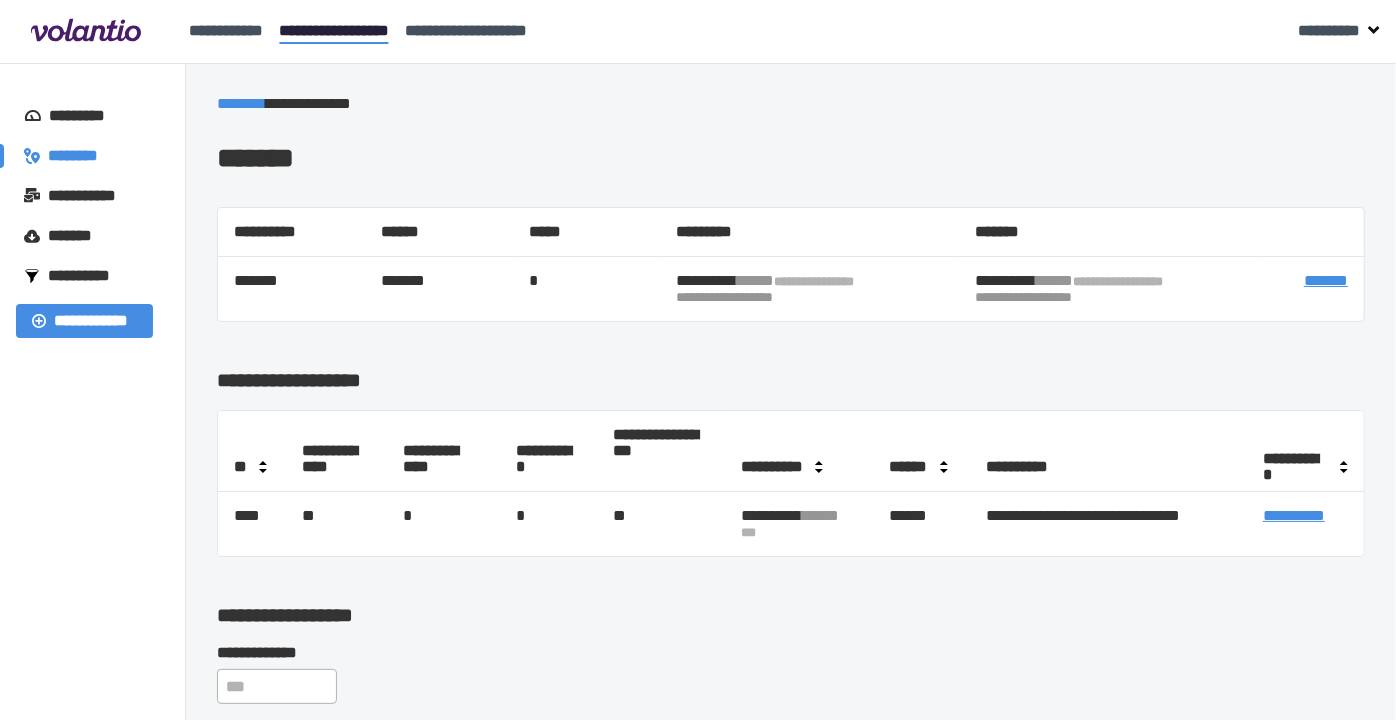 drag, startPoint x: 1395, startPoint y: 174, endPoint x: 1396, endPoint y: 185, distance: 11.045361 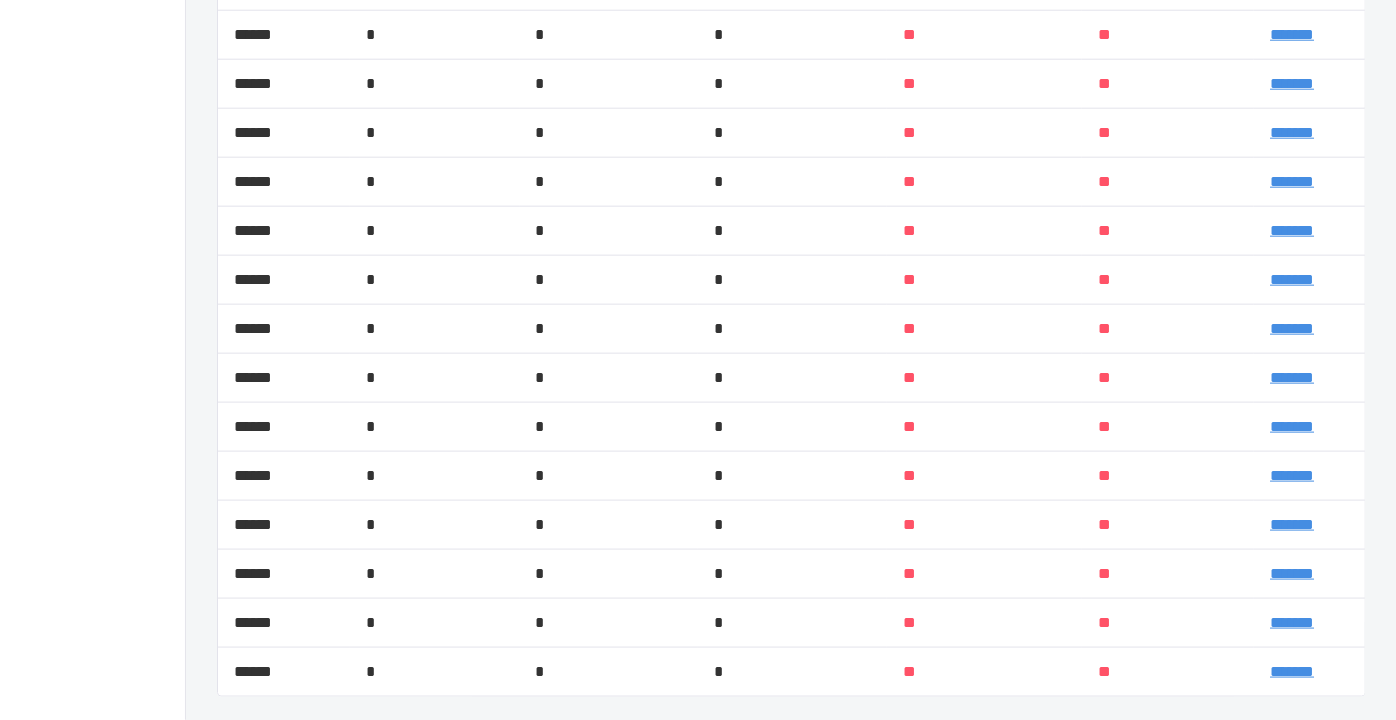 scroll, scrollTop: 2249, scrollLeft: 0, axis: vertical 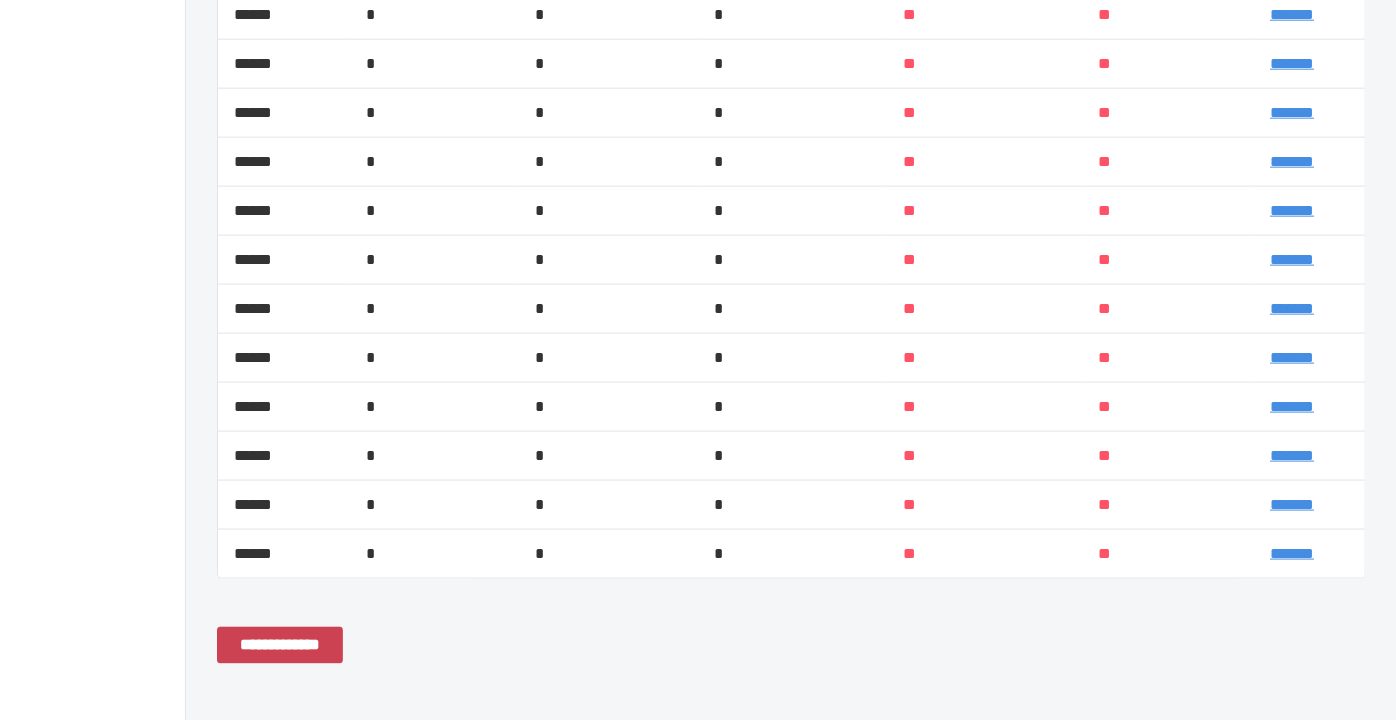 click on "**********" at bounding box center (280, 645) 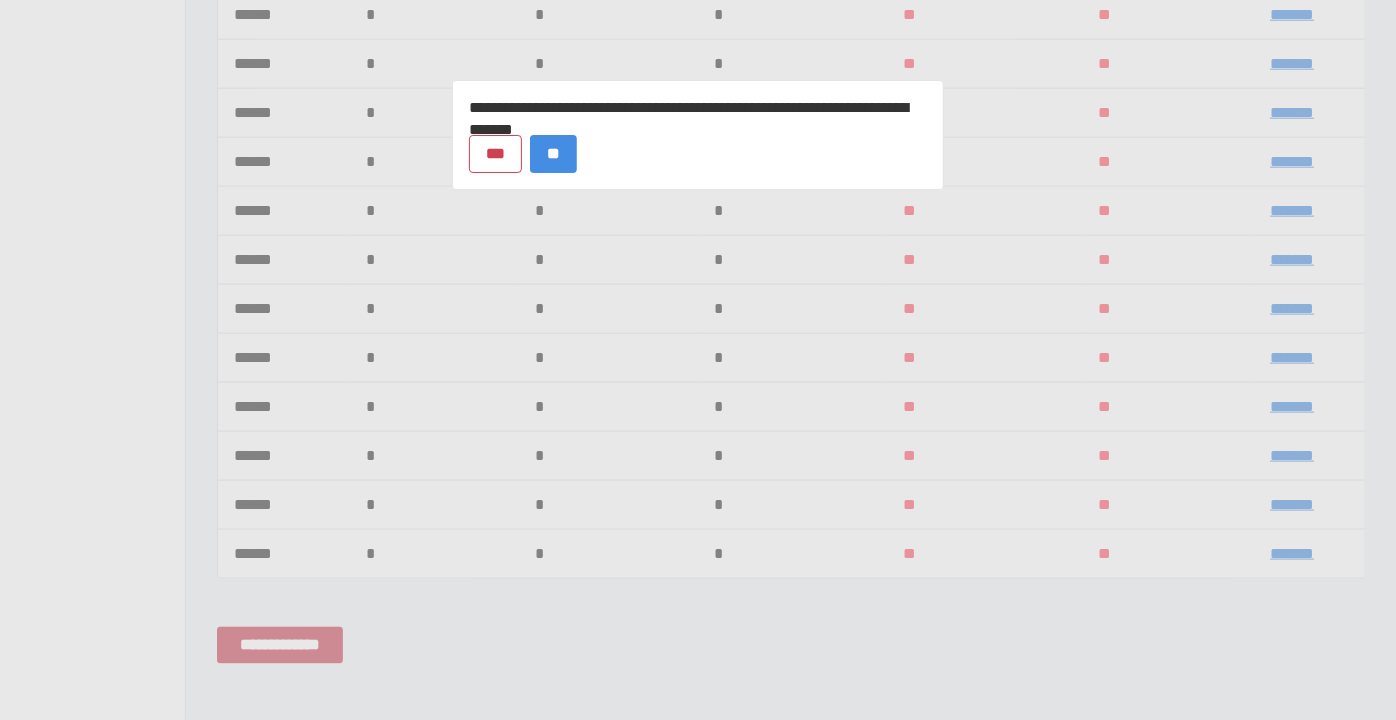 click on "***" at bounding box center [495, 153] 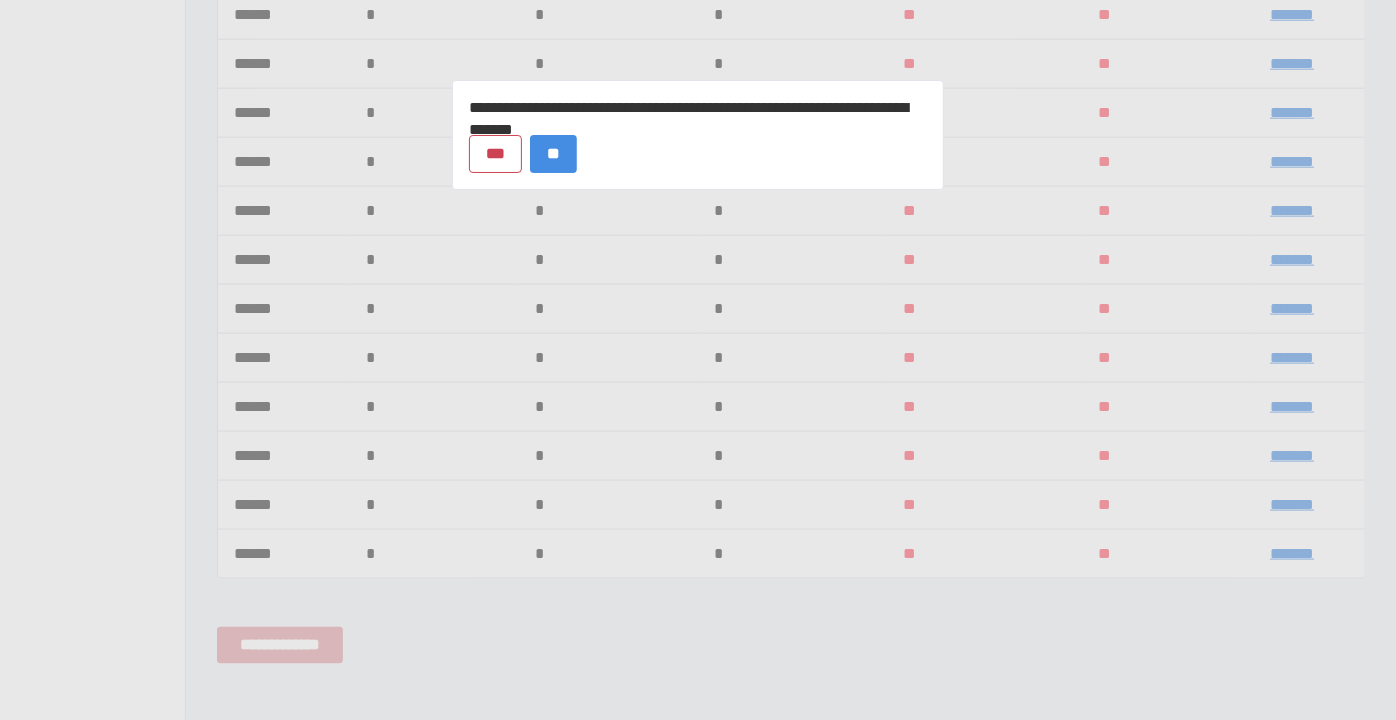 scroll, scrollTop: 564, scrollLeft: 0, axis: vertical 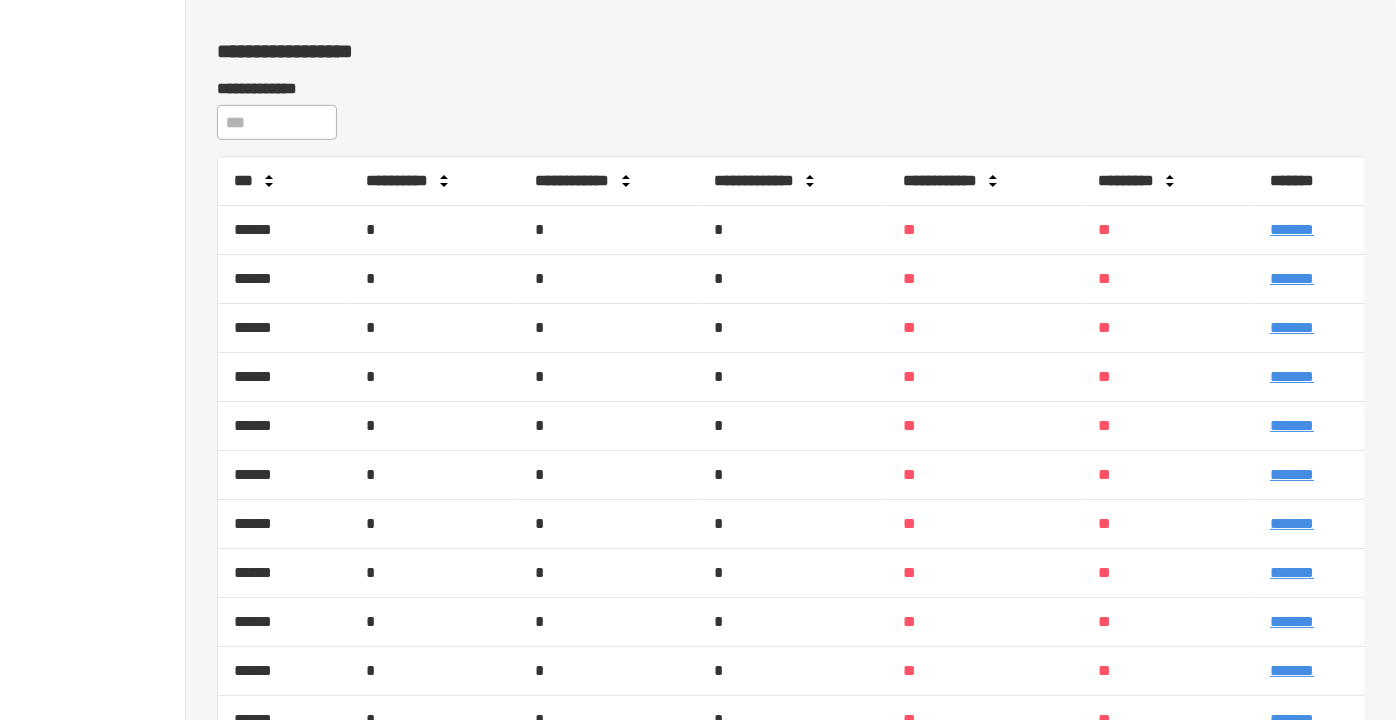 click on "**********" at bounding box center (93, 956) 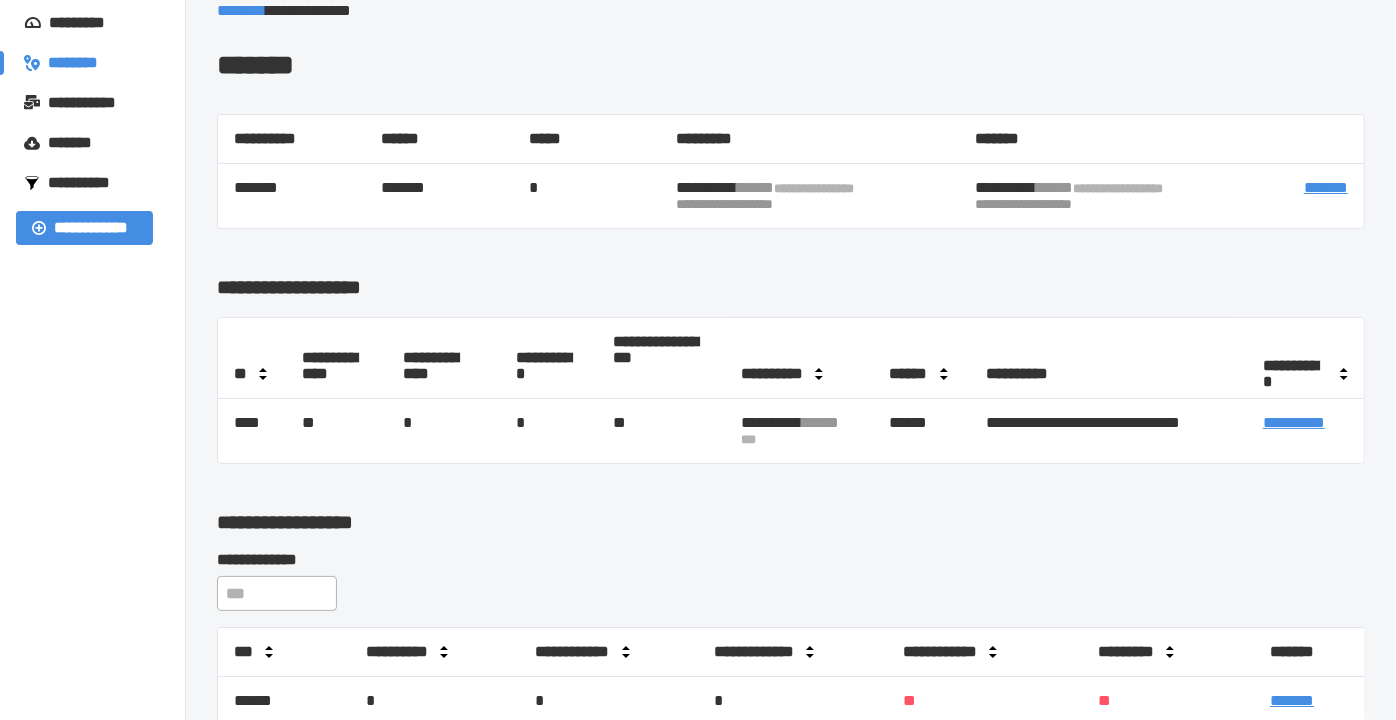scroll, scrollTop: 0, scrollLeft: 0, axis: both 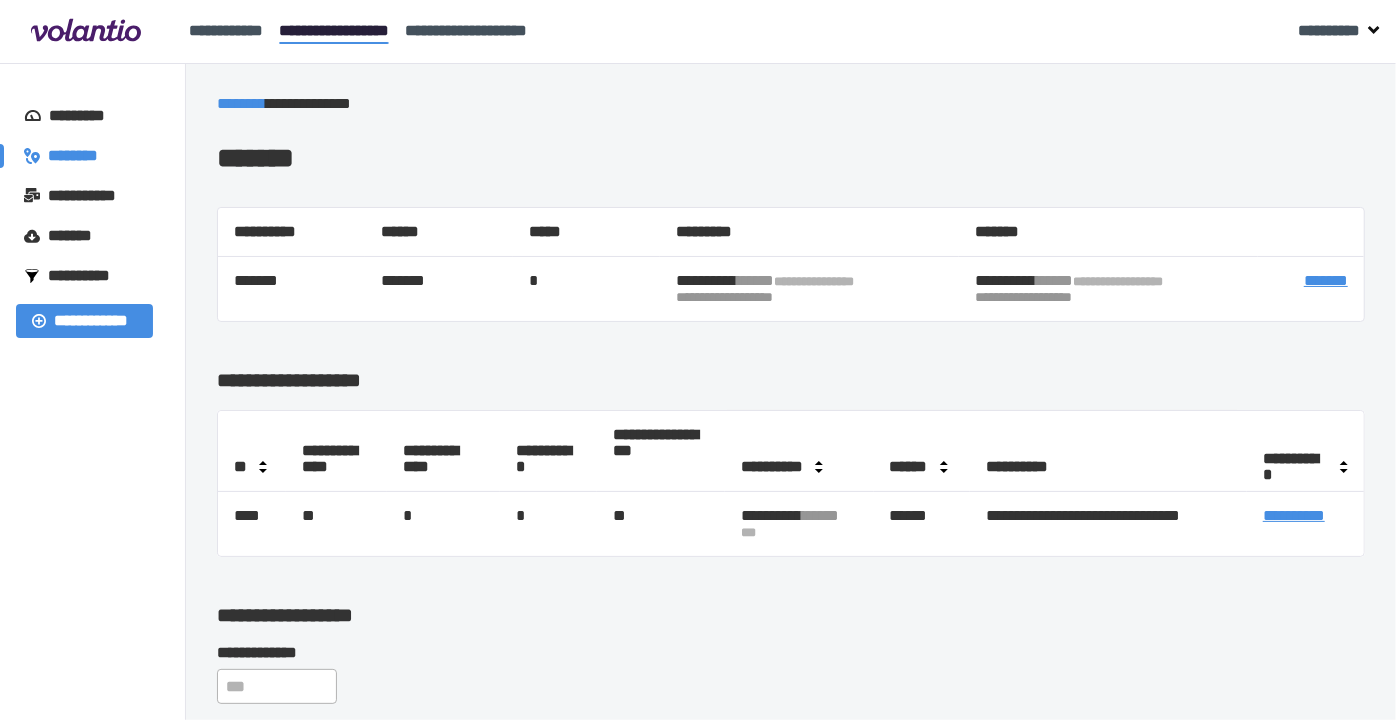 click on "********" at bounding box center (82, 156) 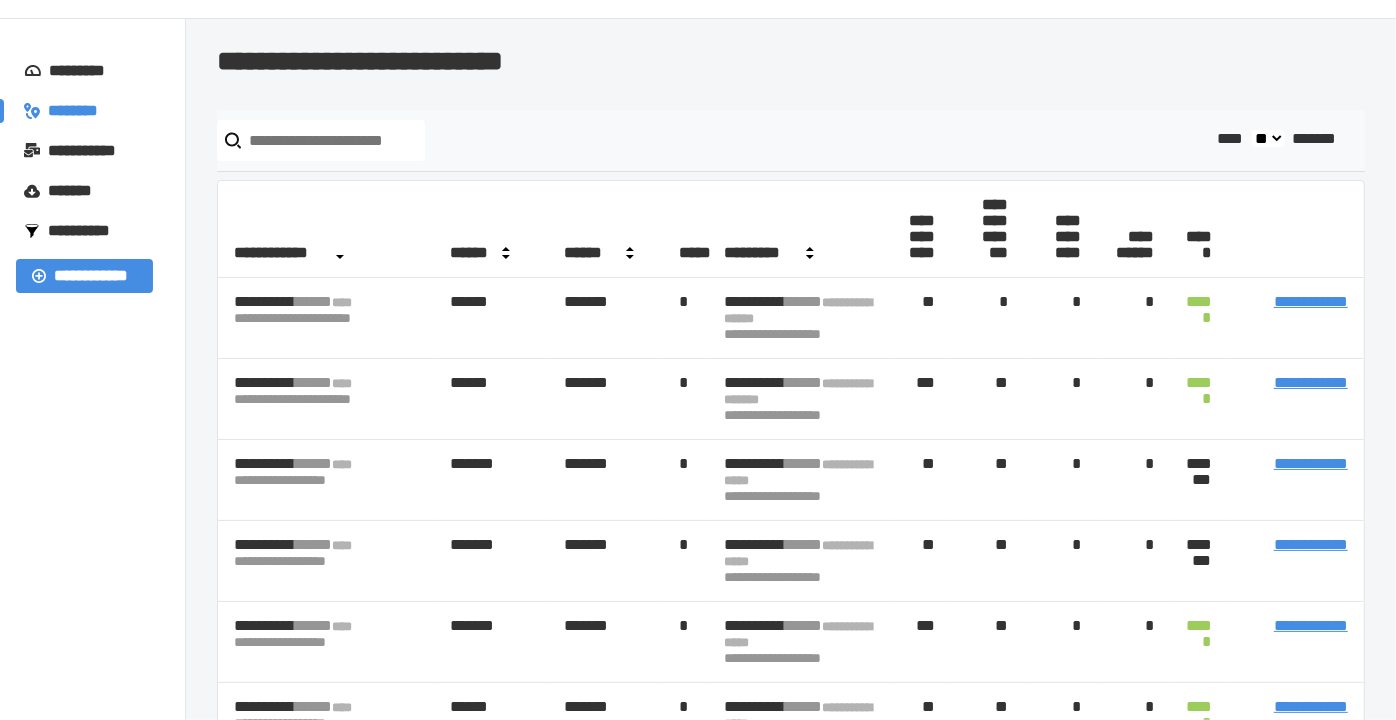 scroll, scrollTop: 0, scrollLeft: 0, axis: both 